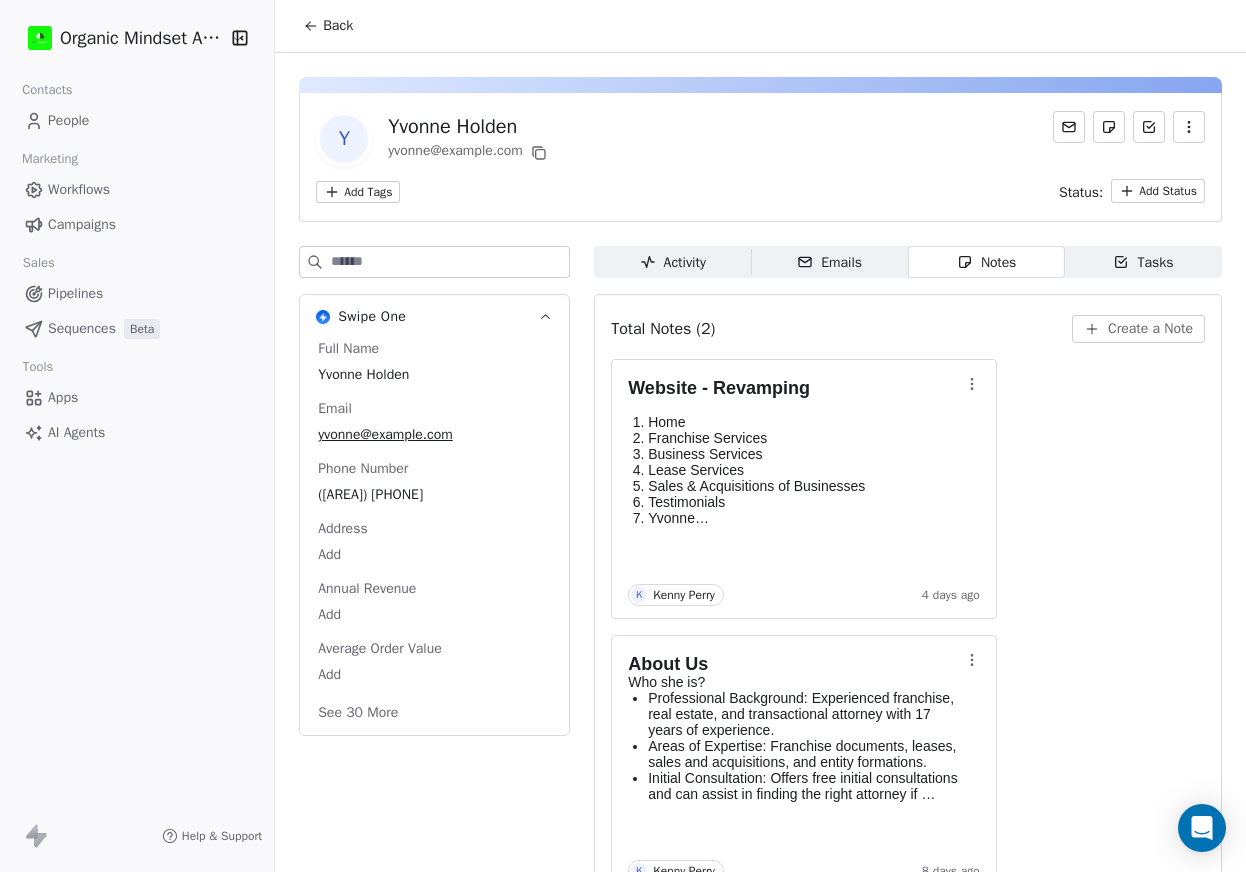 scroll, scrollTop: 0, scrollLeft: 0, axis: both 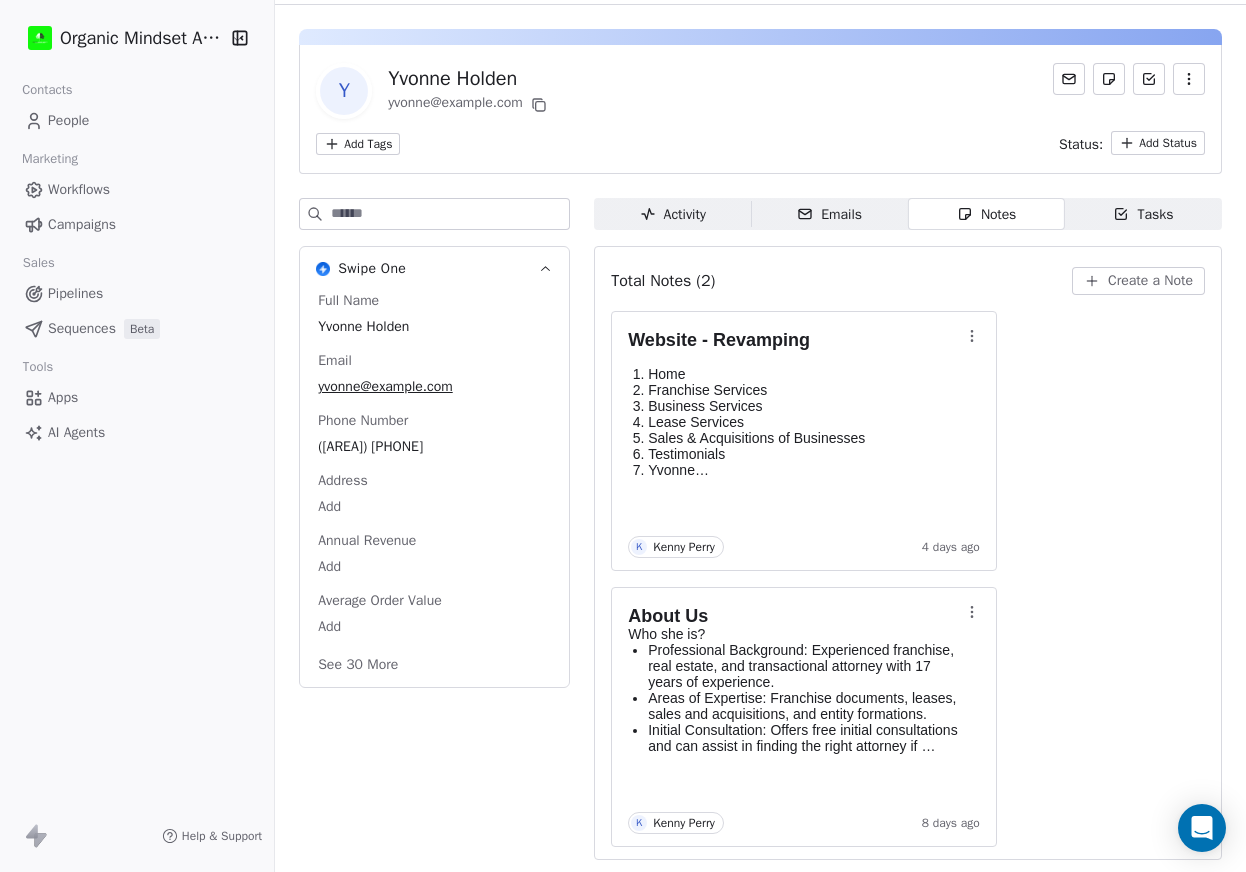 click on "People" at bounding box center [68, 120] 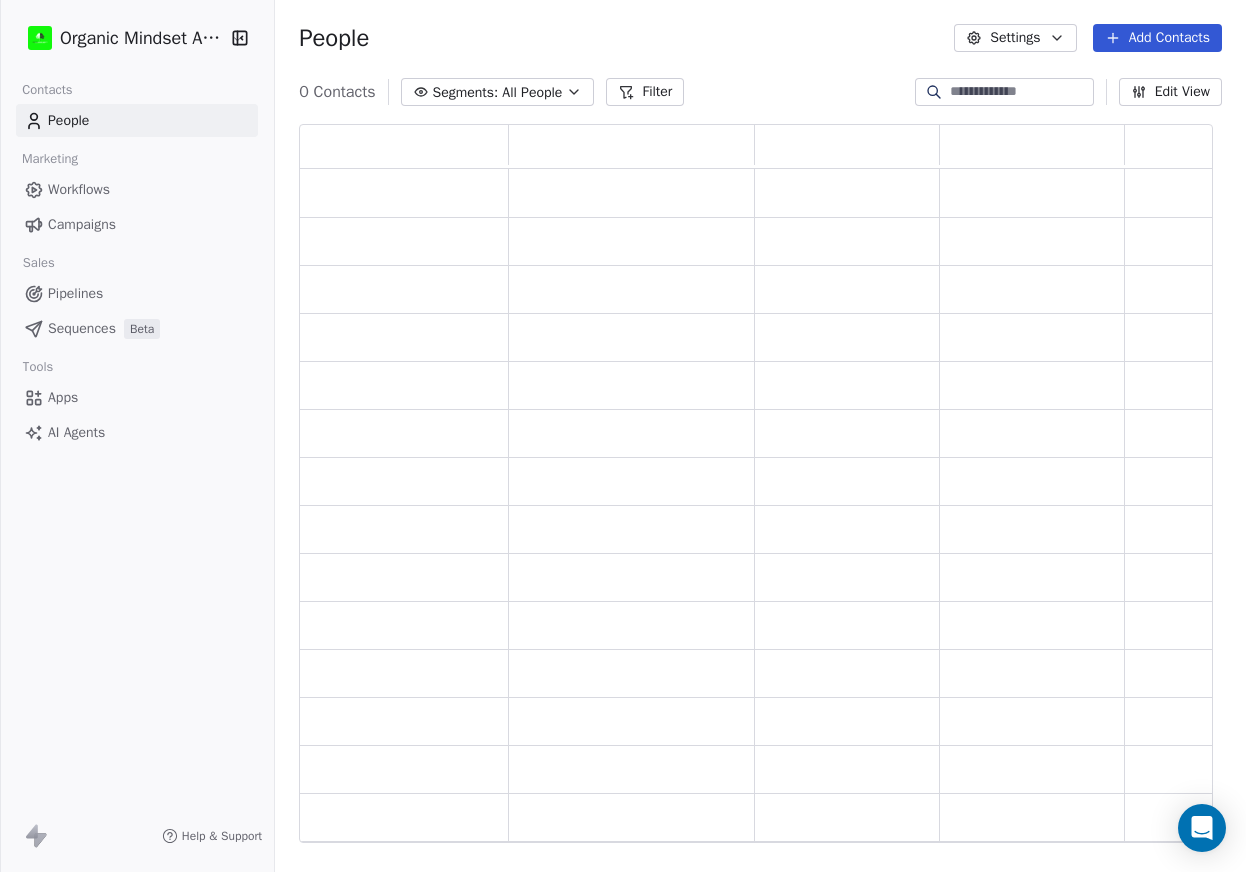 scroll, scrollTop: 0, scrollLeft: 0, axis: both 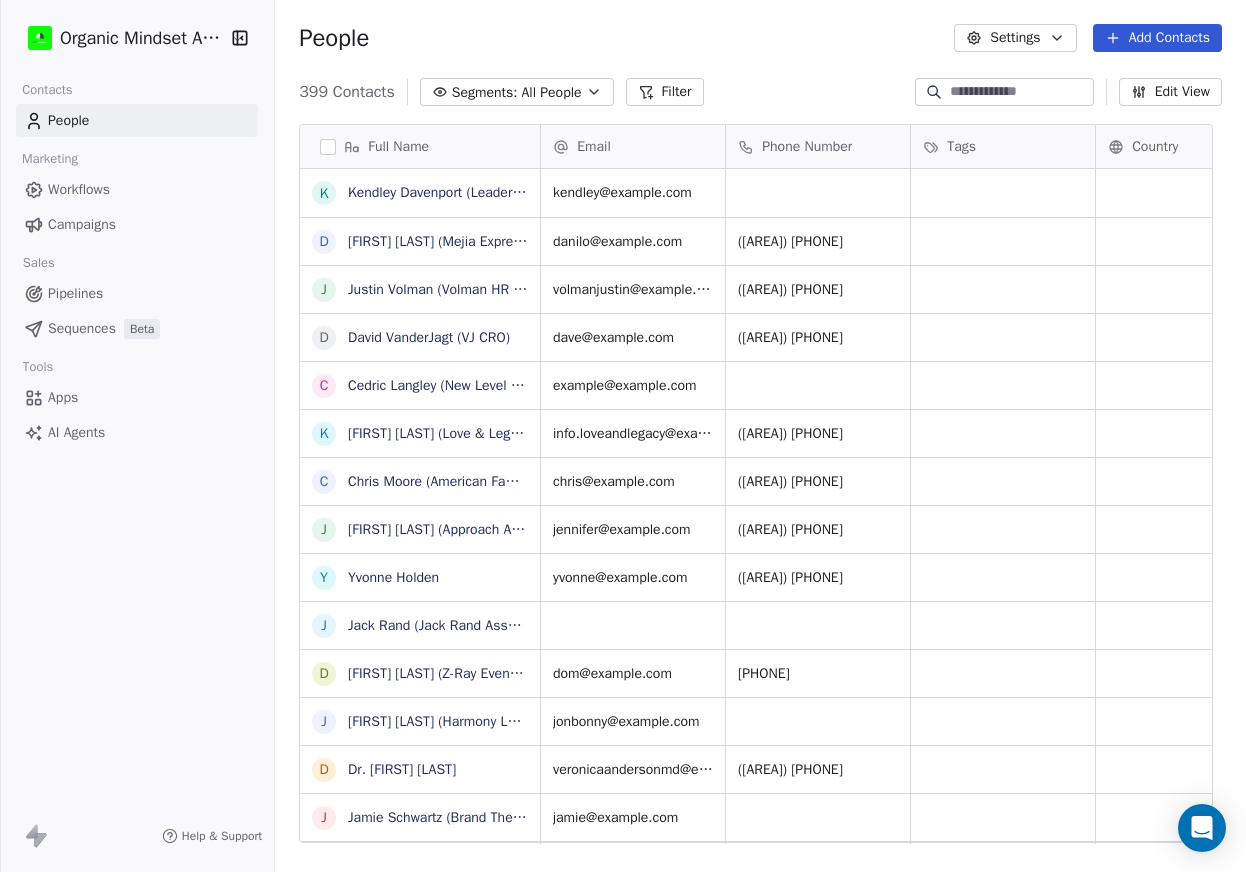 click on "Pipelines" at bounding box center [75, 293] 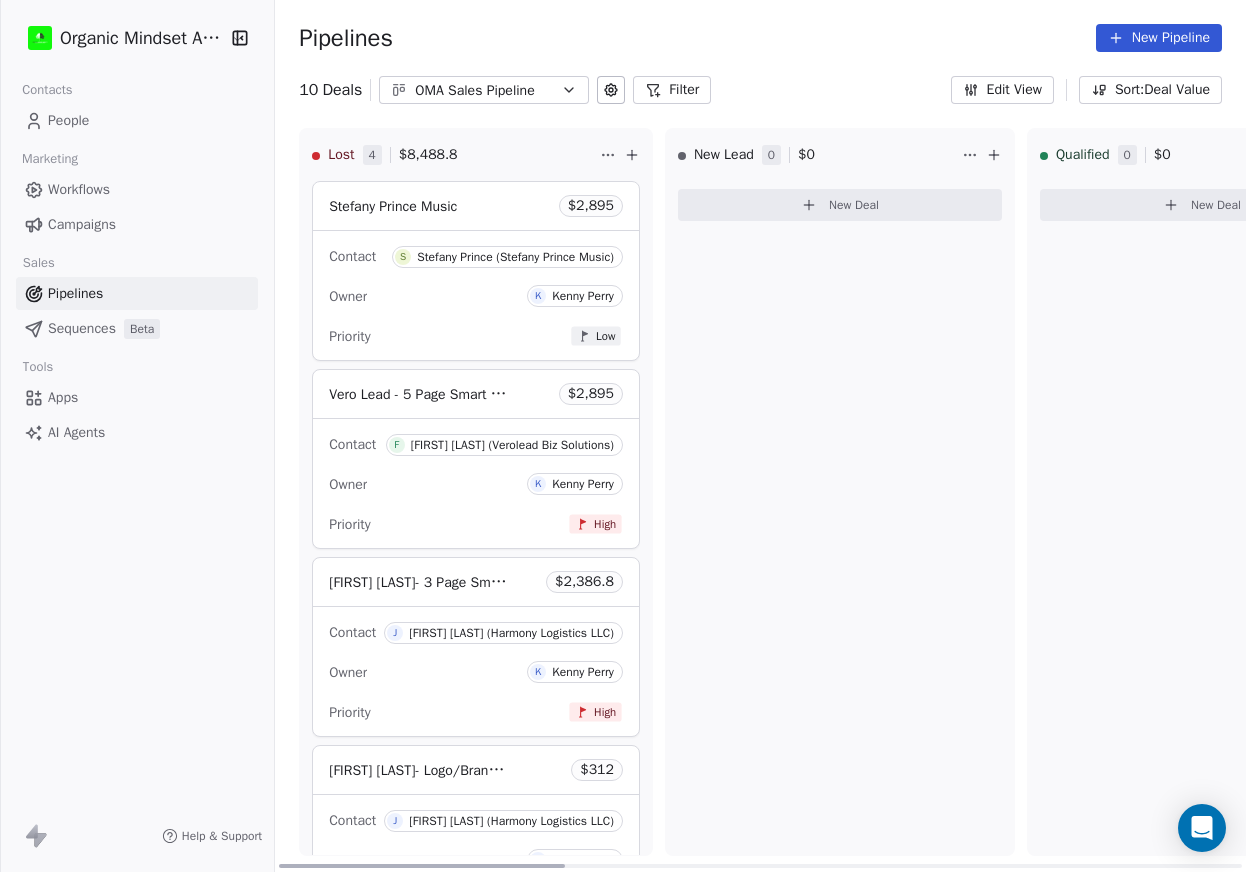 click on "New Pipeline" at bounding box center [1159, 38] 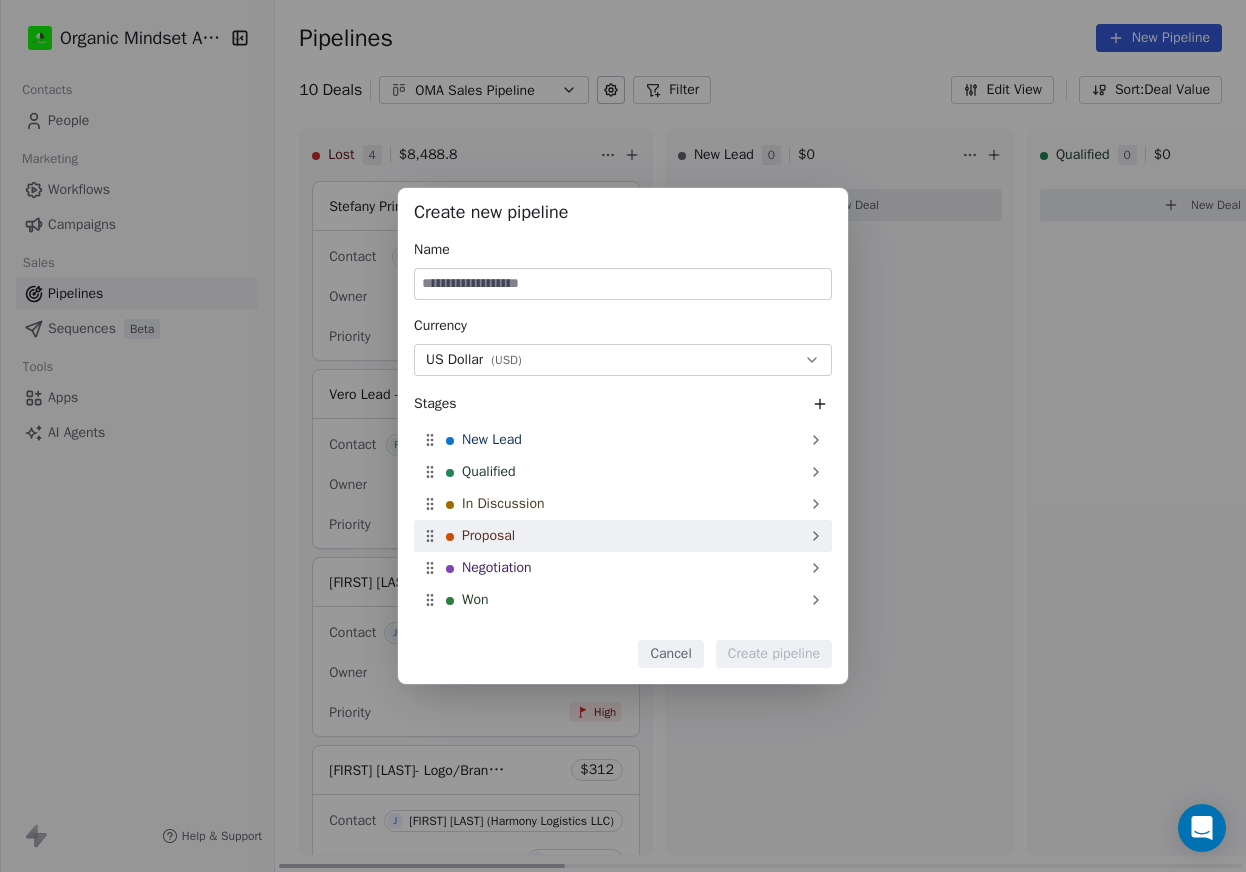 drag, startPoint x: 670, startPoint y: 652, endPoint x: 777, endPoint y: 524, distance: 166.83224 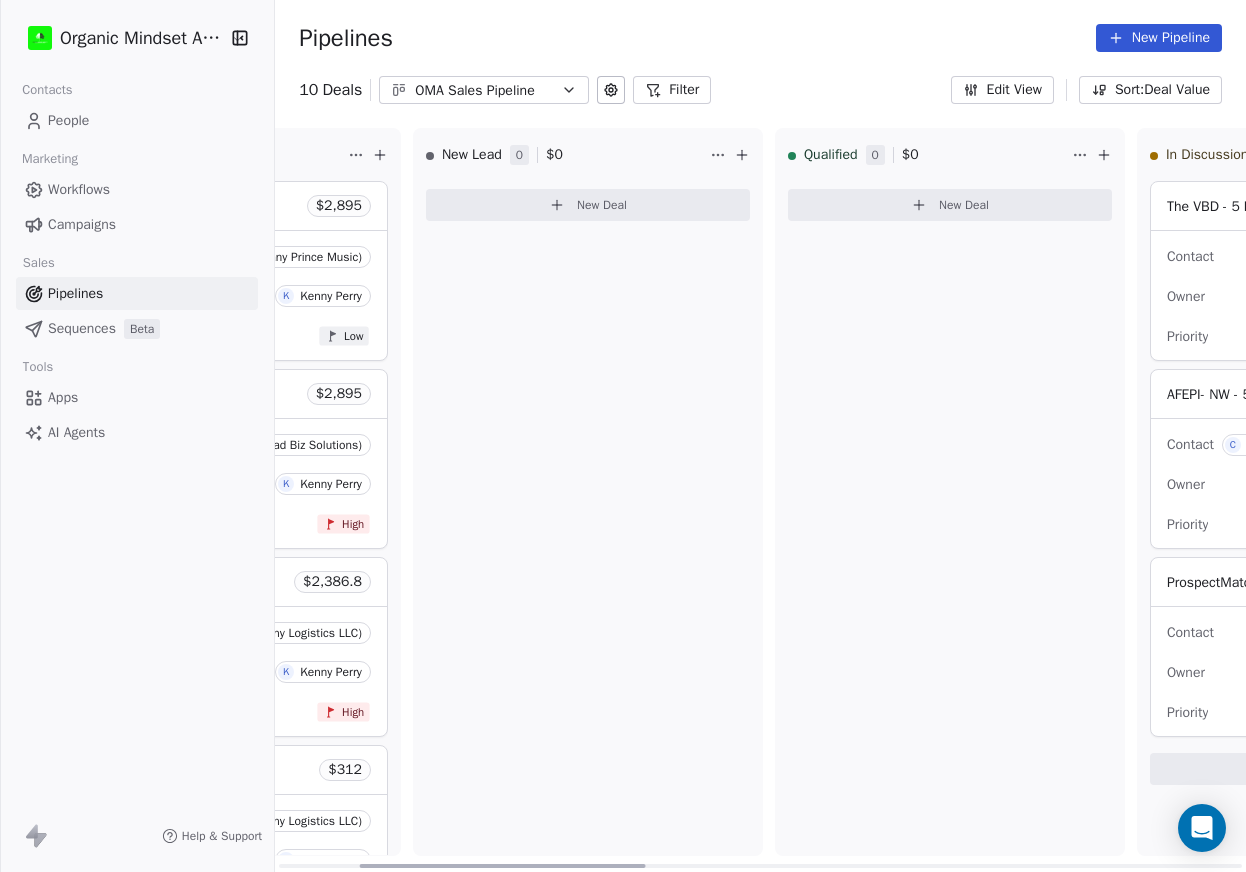 scroll, scrollTop: 0, scrollLeft: 271, axis: horizontal 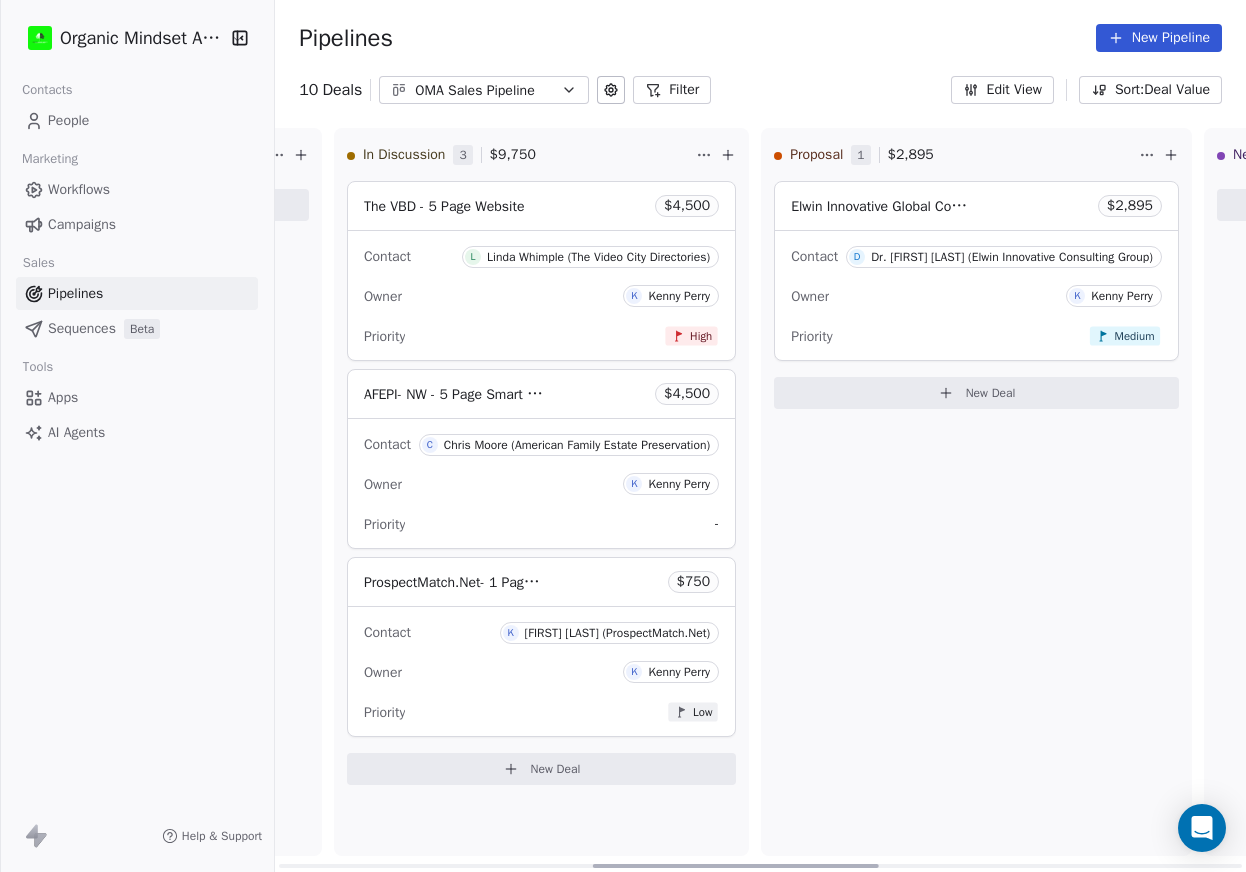 click on "New Deal" at bounding box center (976, 393) 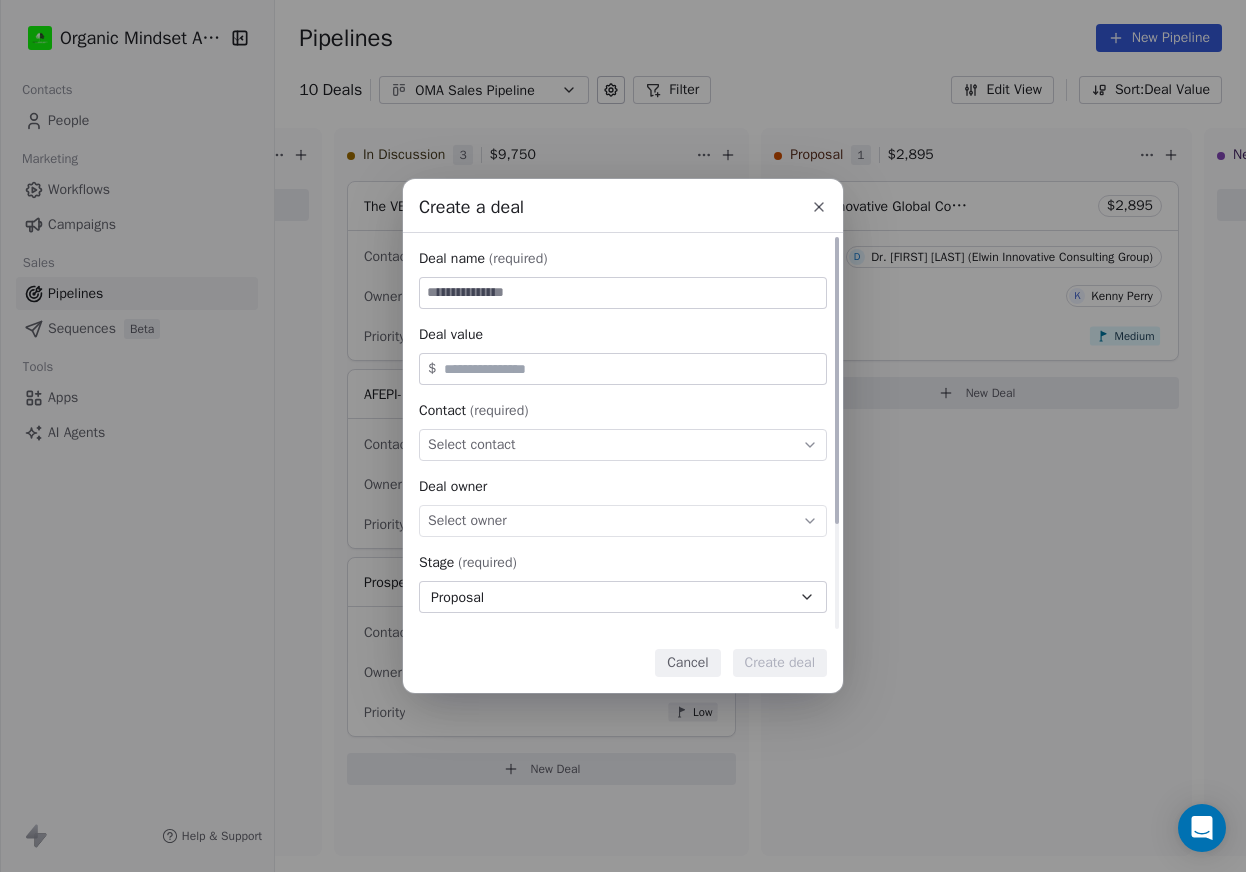 click at bounding box center (623, 293) 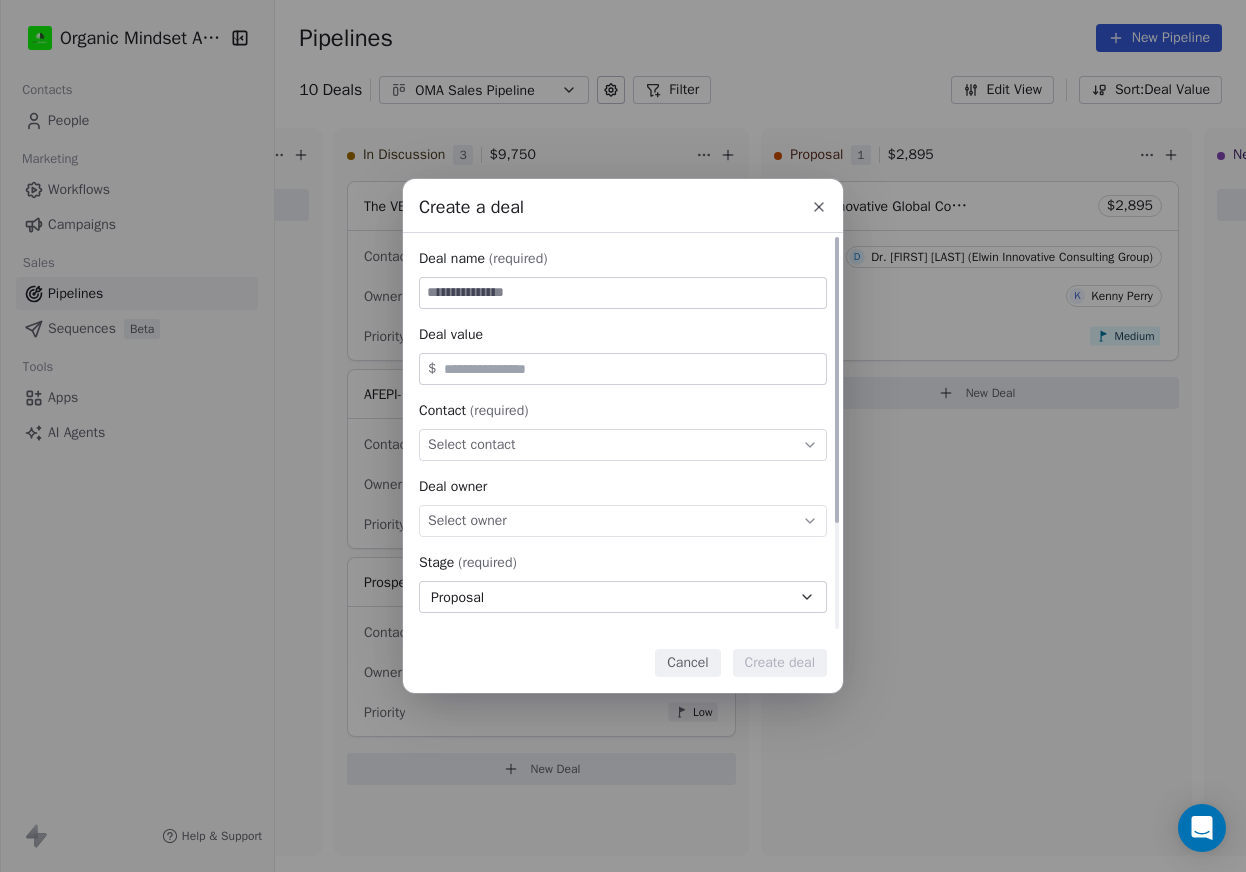 type on "*" 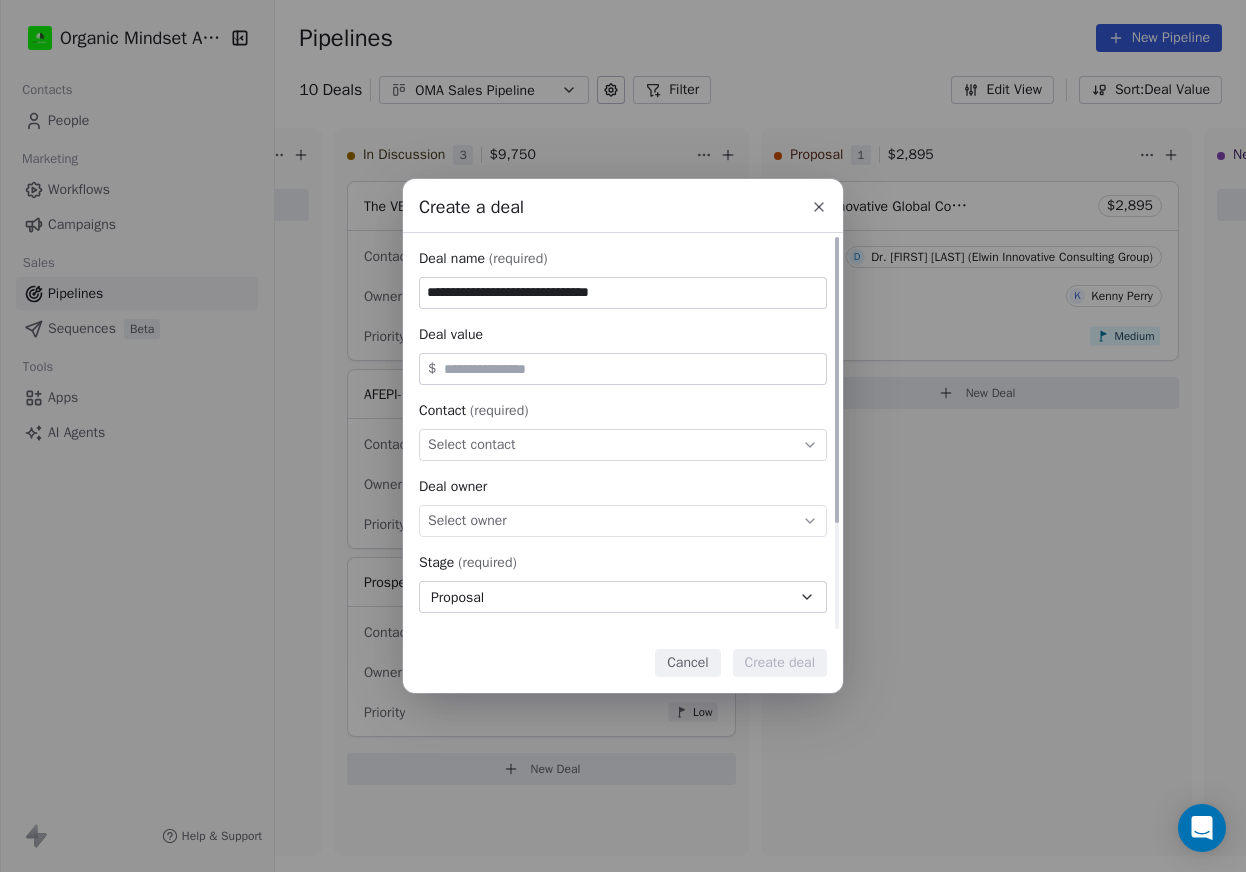 type on "**********" 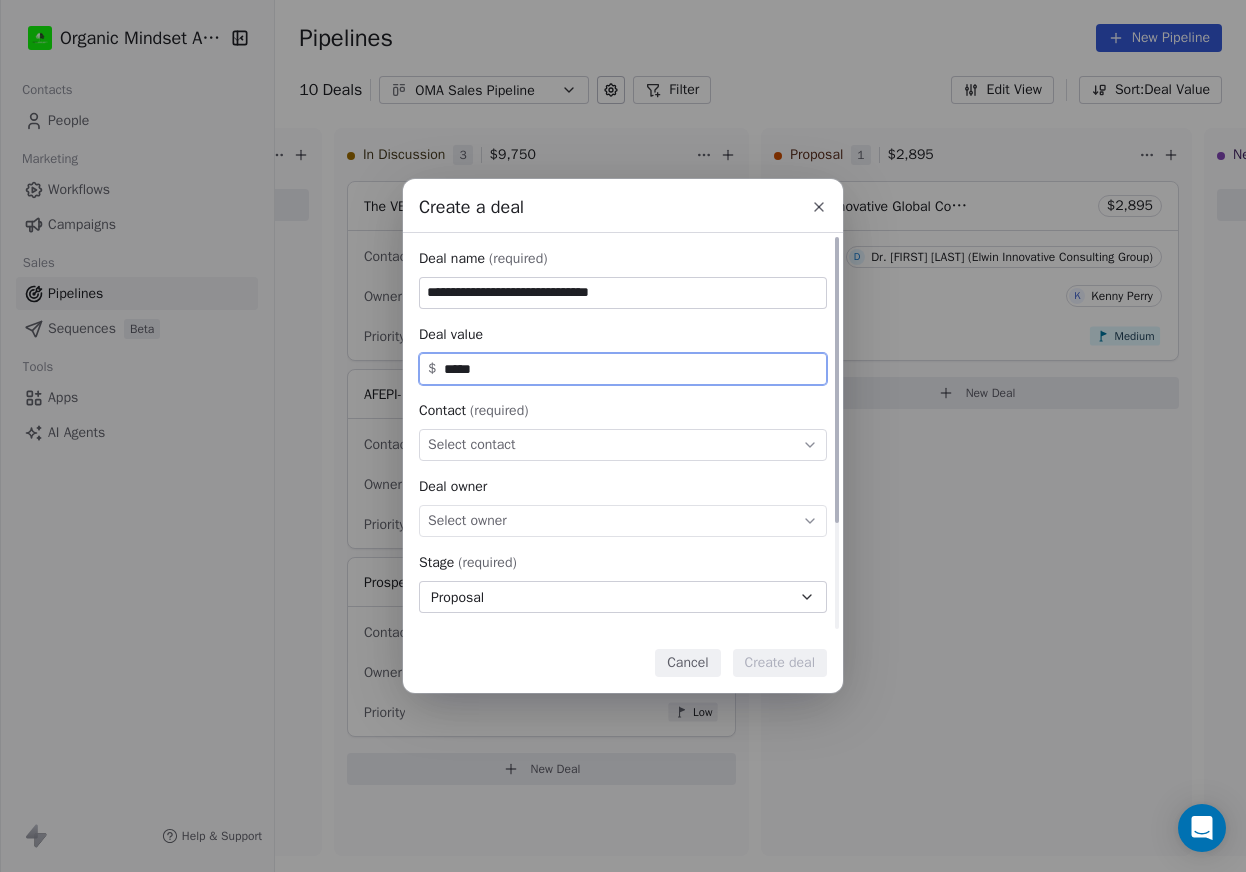 type on "******" 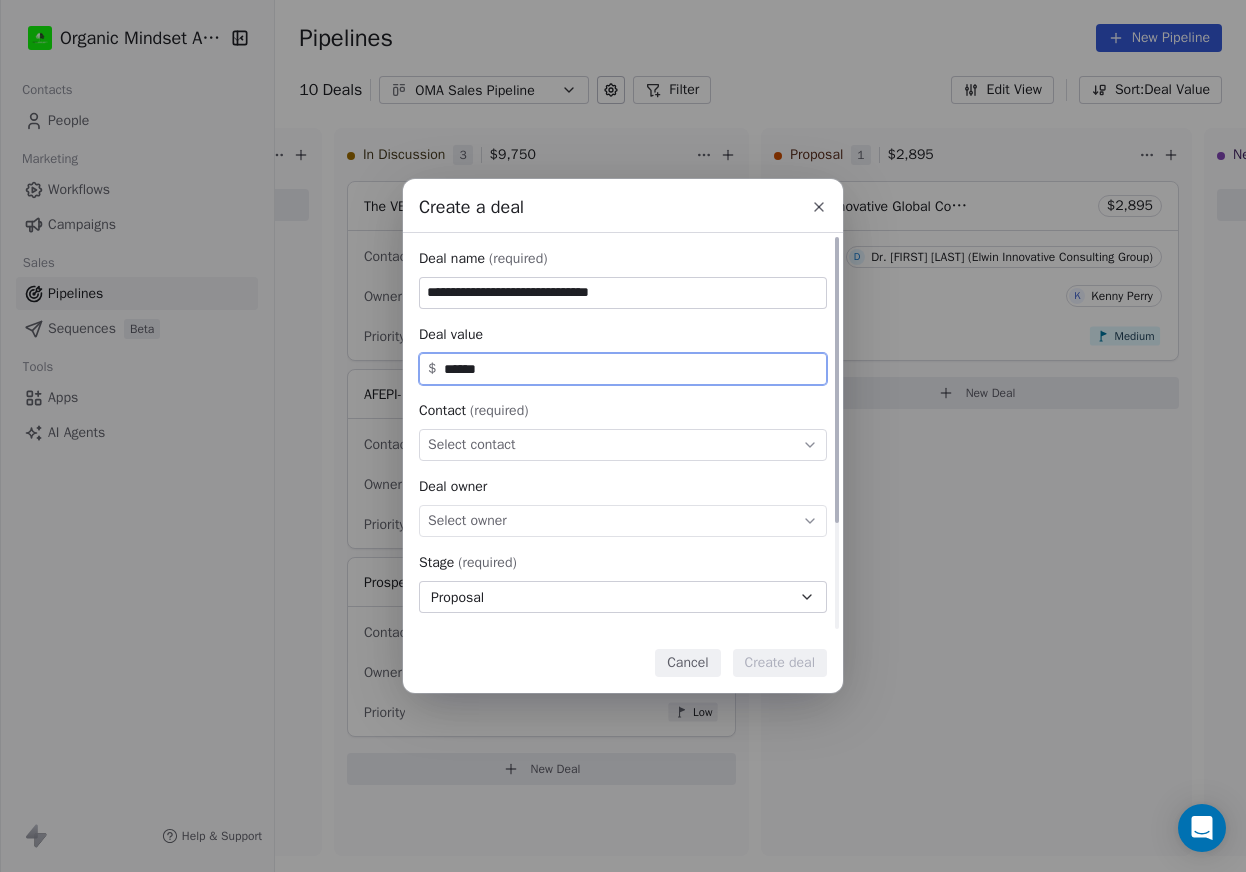 click on "Select contact" at bounding box center [623, 445] 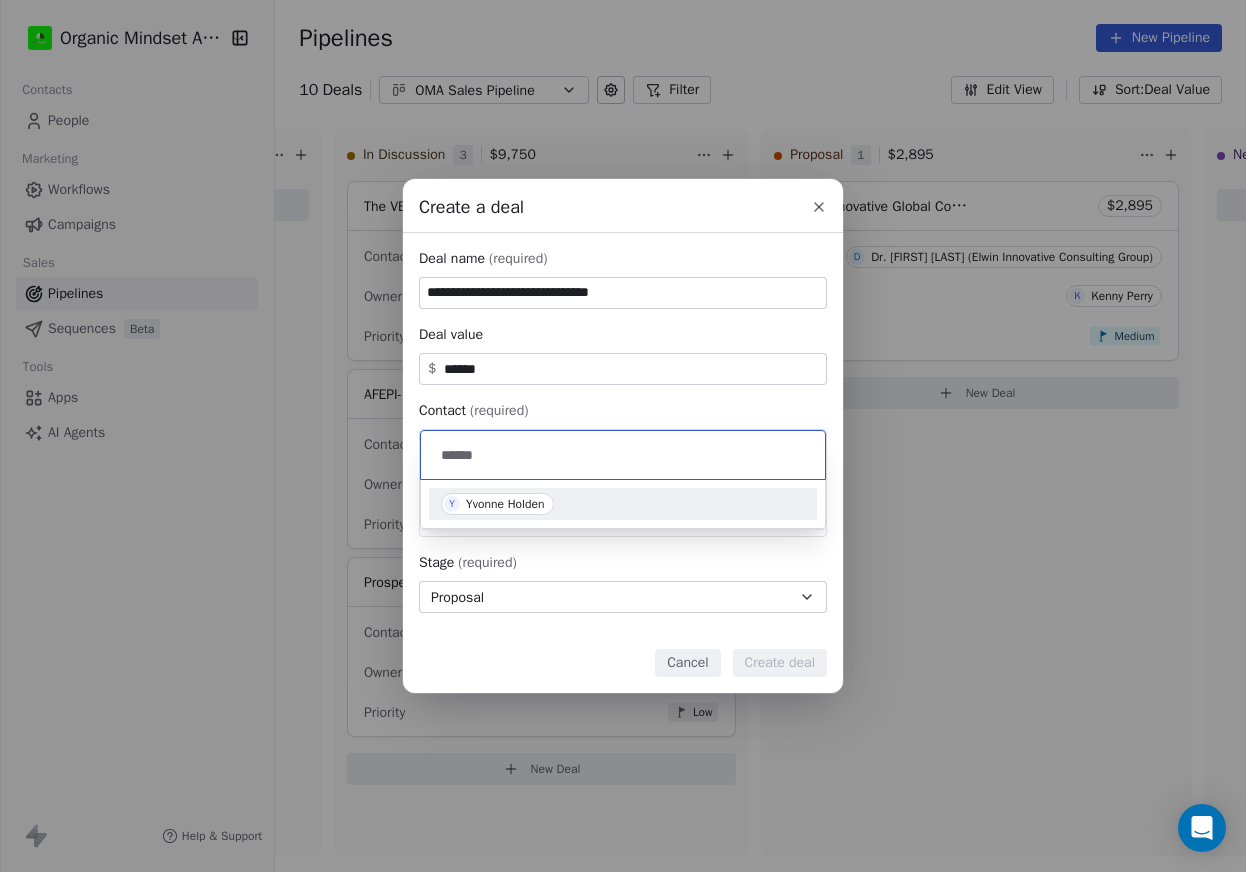 type on "******" 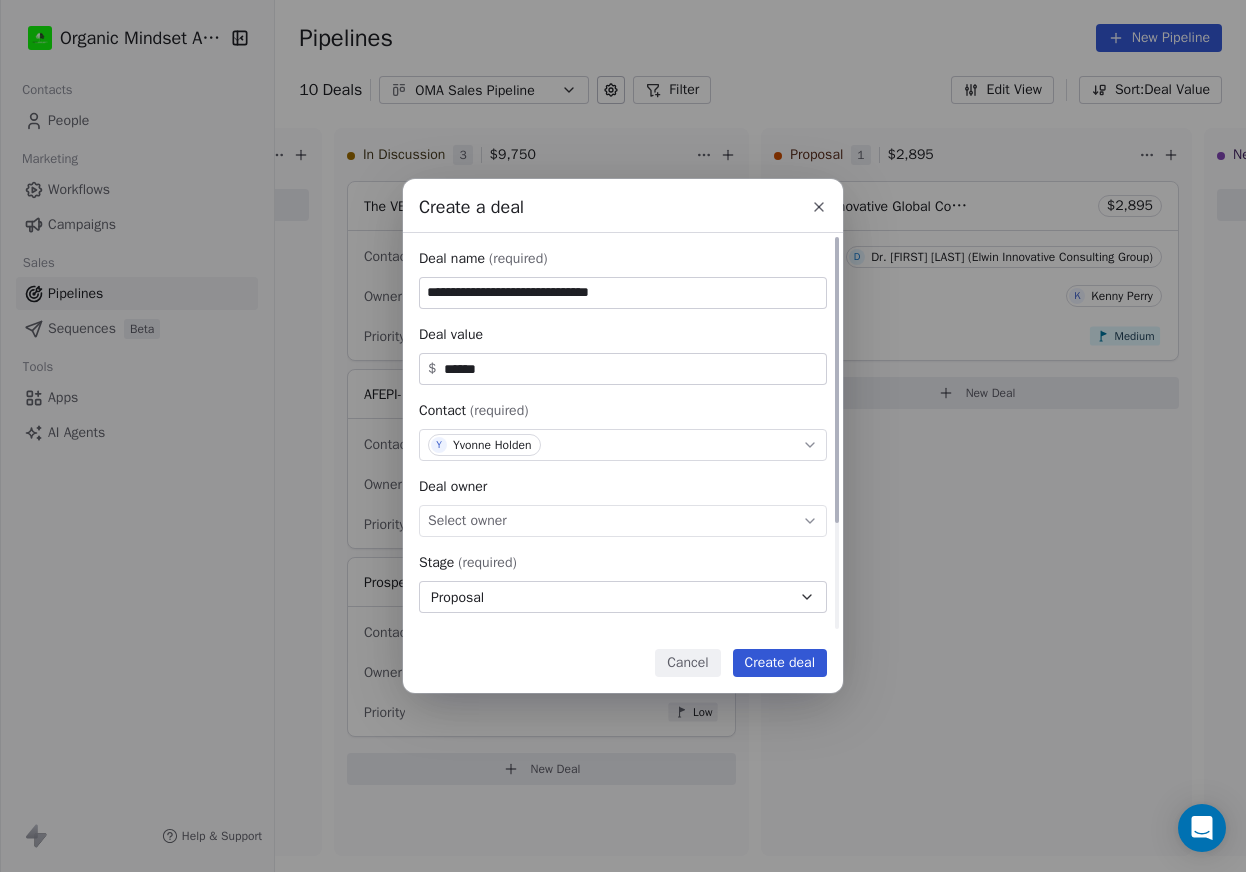 click on "Select owner" at bounding box center [623, 521] 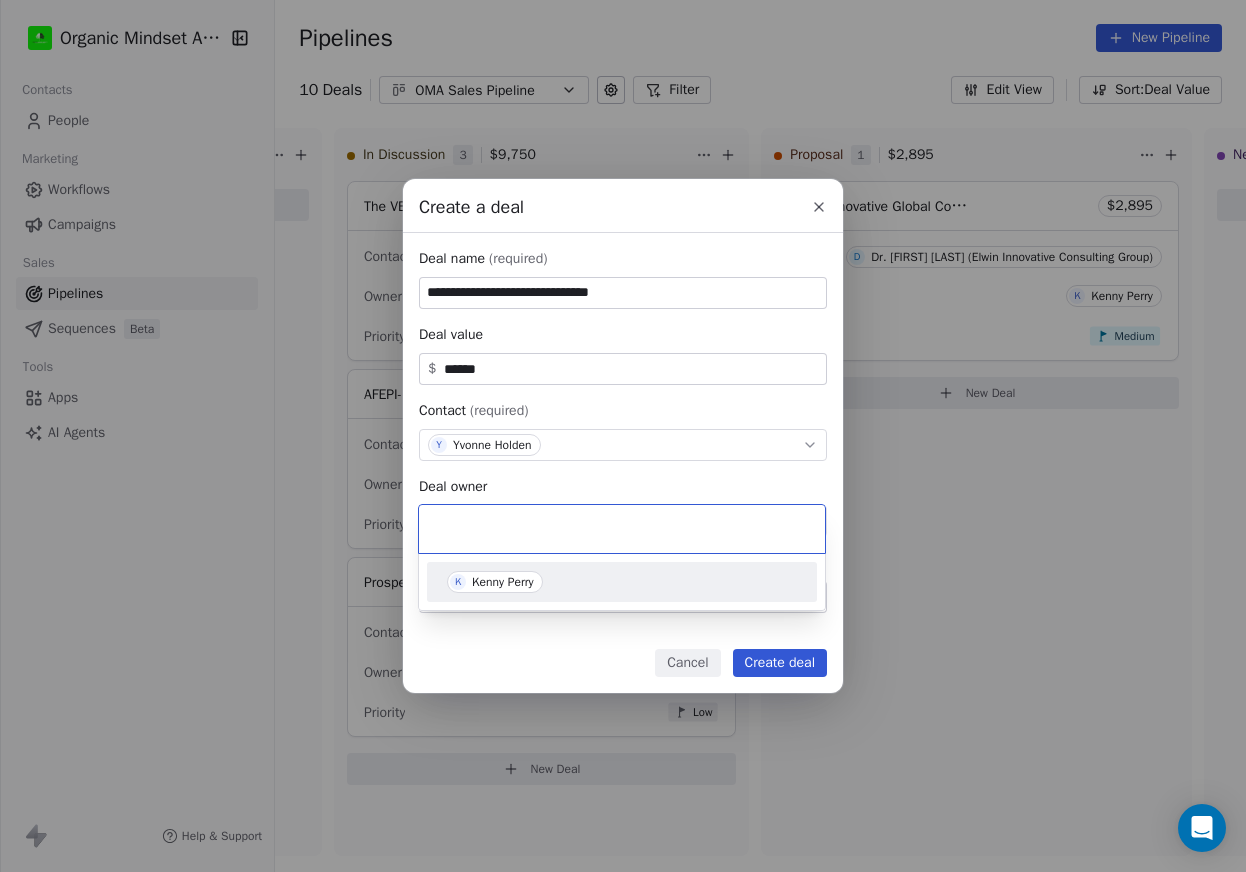 click on "Kenny Perry" at bounding box center [503, 582] 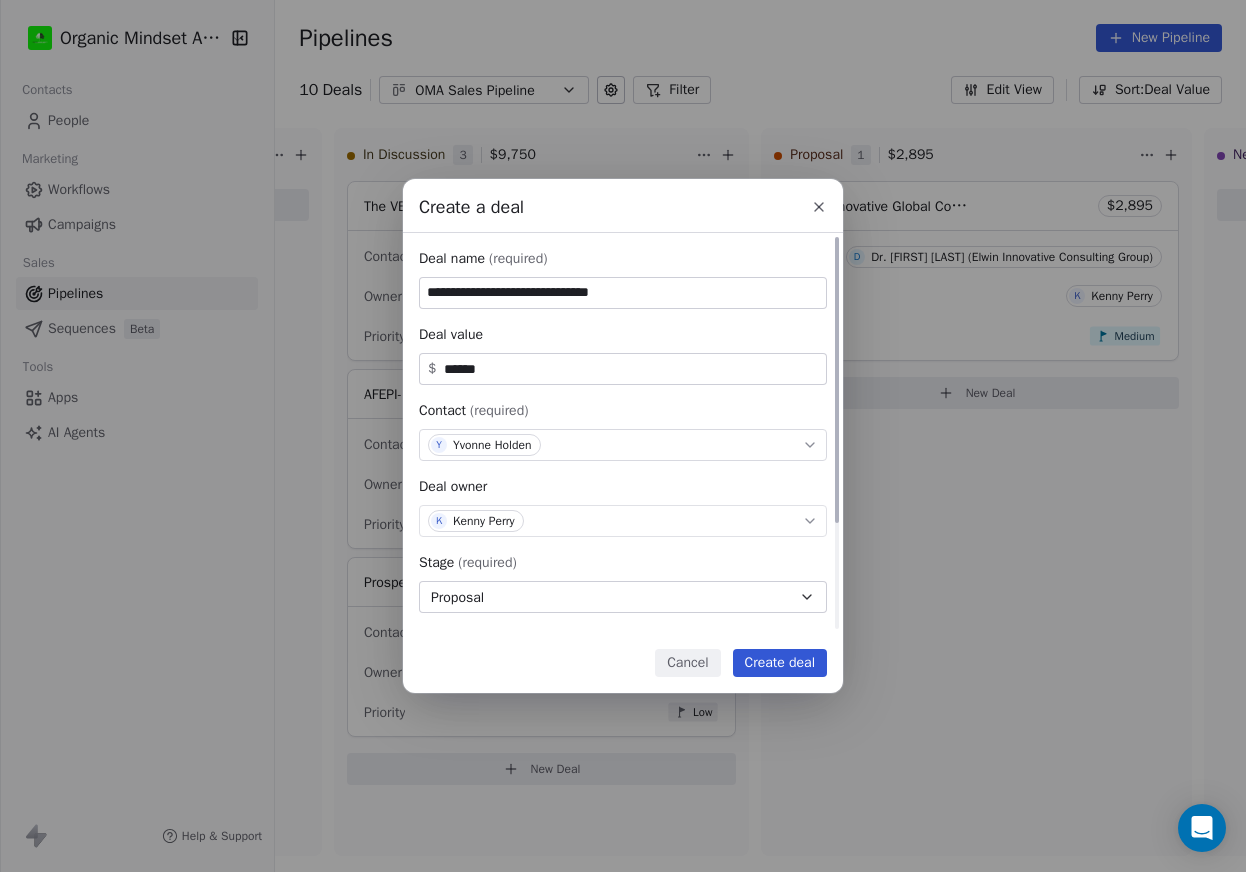 click on "Proposal" at bounding box center [623, 597] 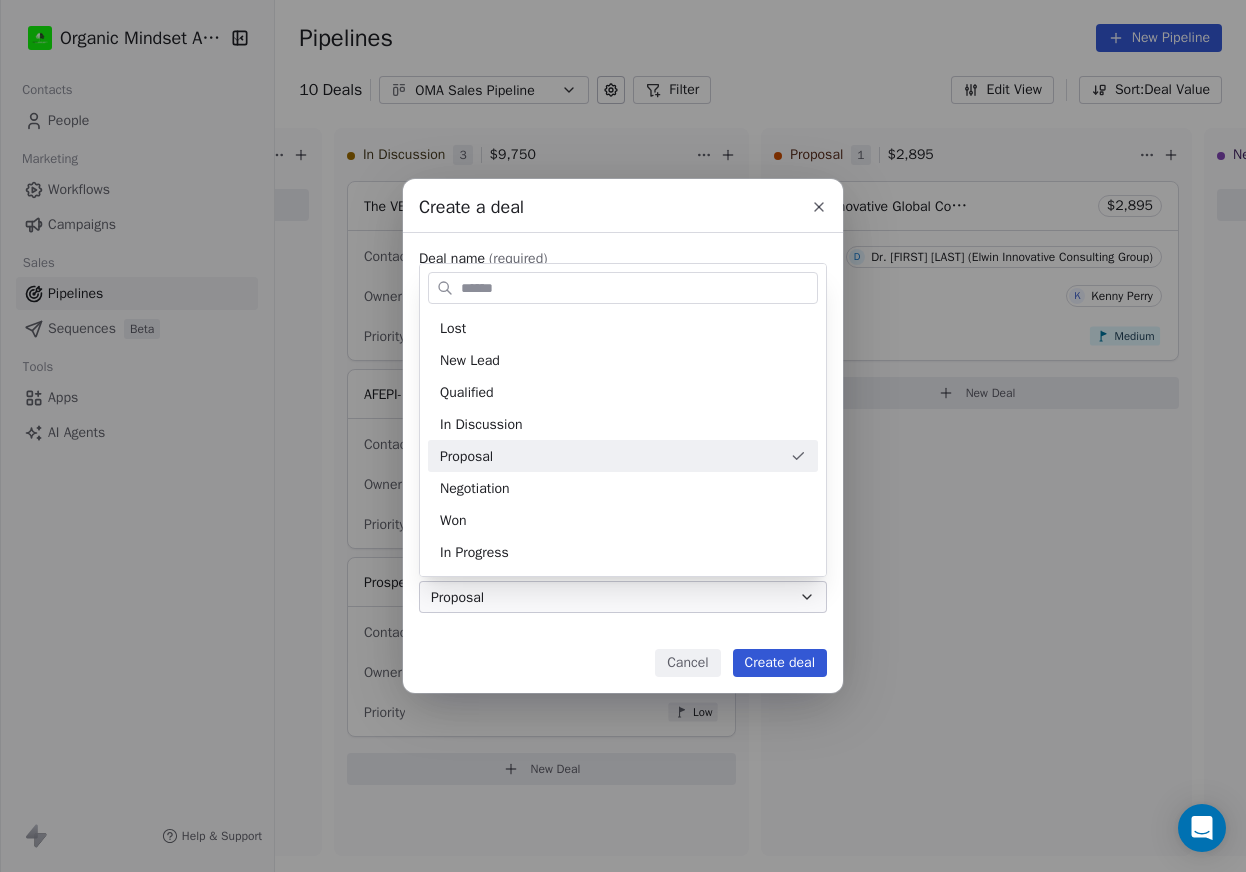 click on "**********" at bounding box center [623, 436] 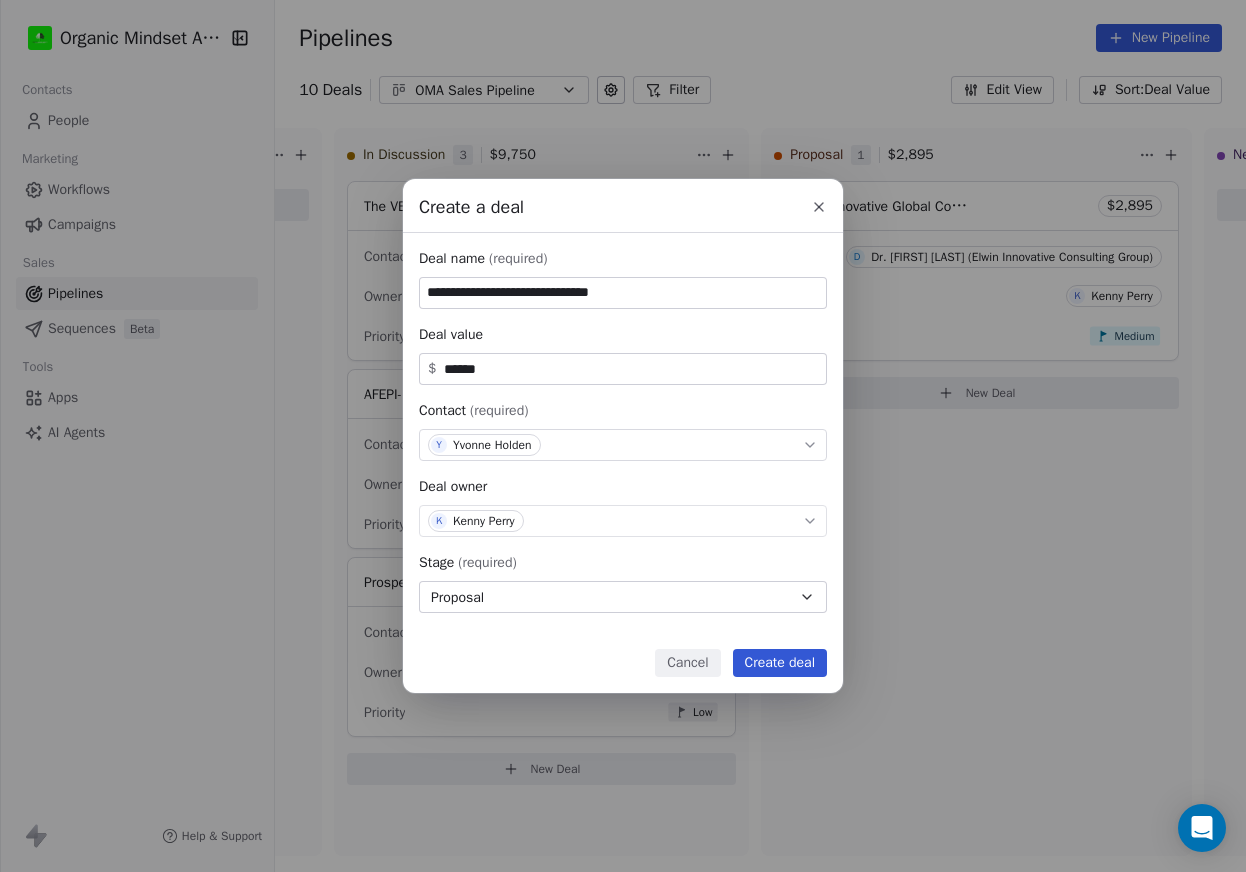 click on "Create deal" at bounding box center (780, 663) 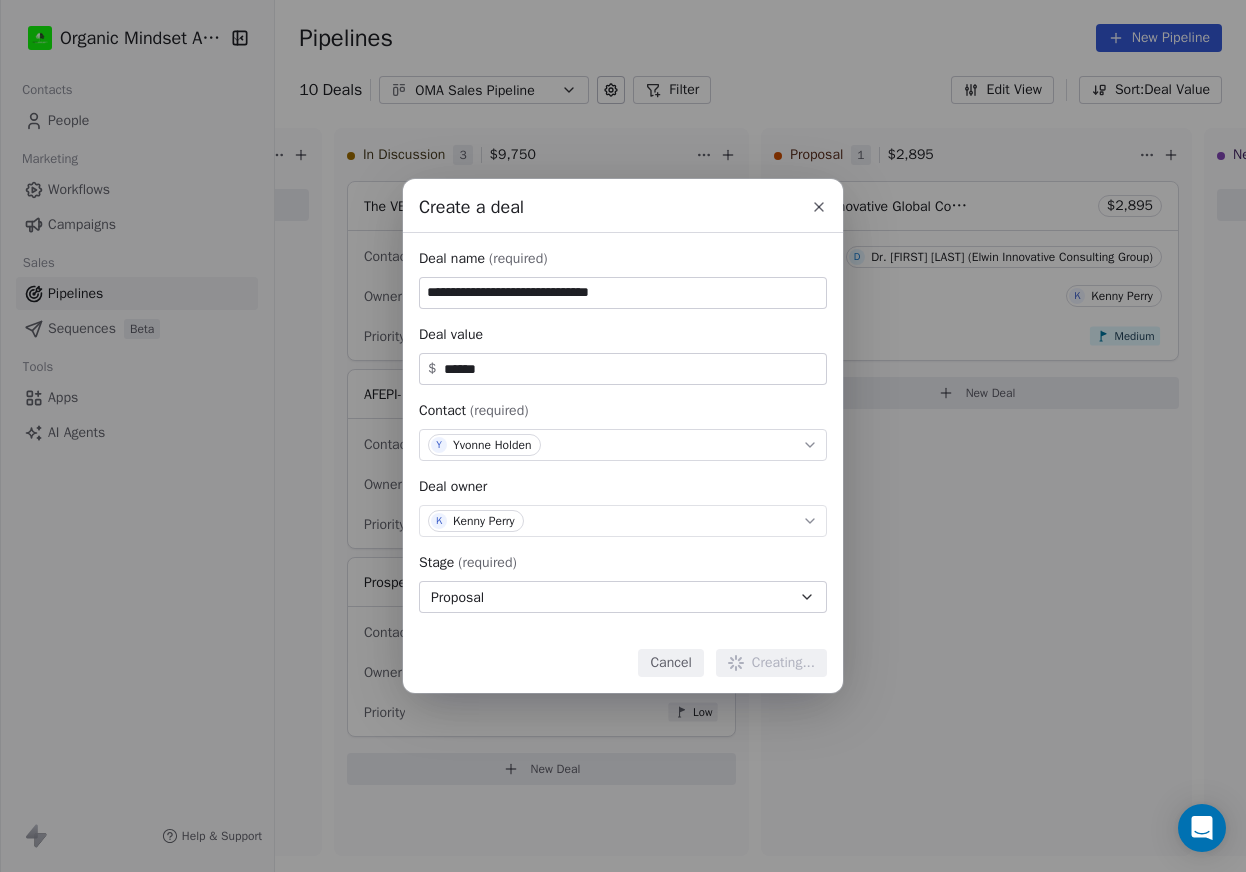 type 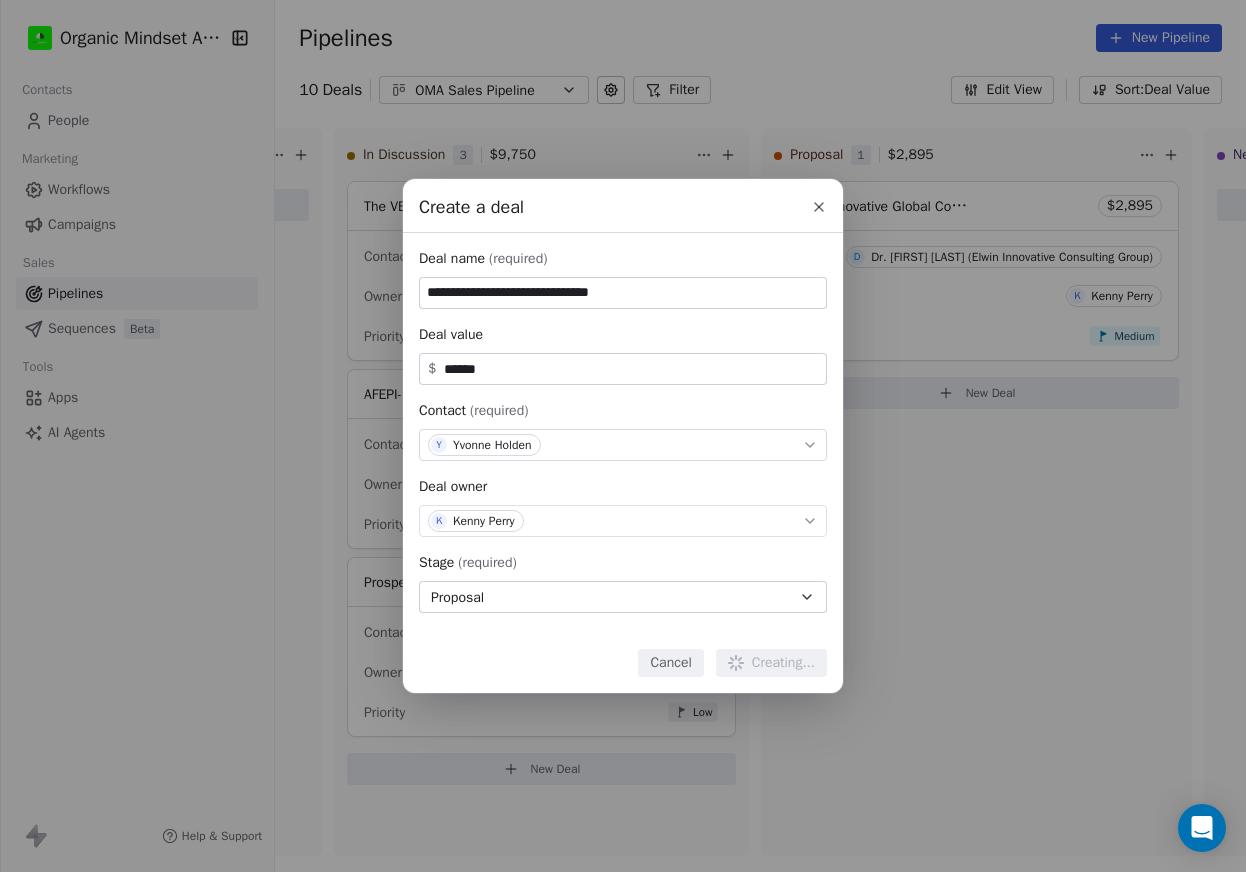 type 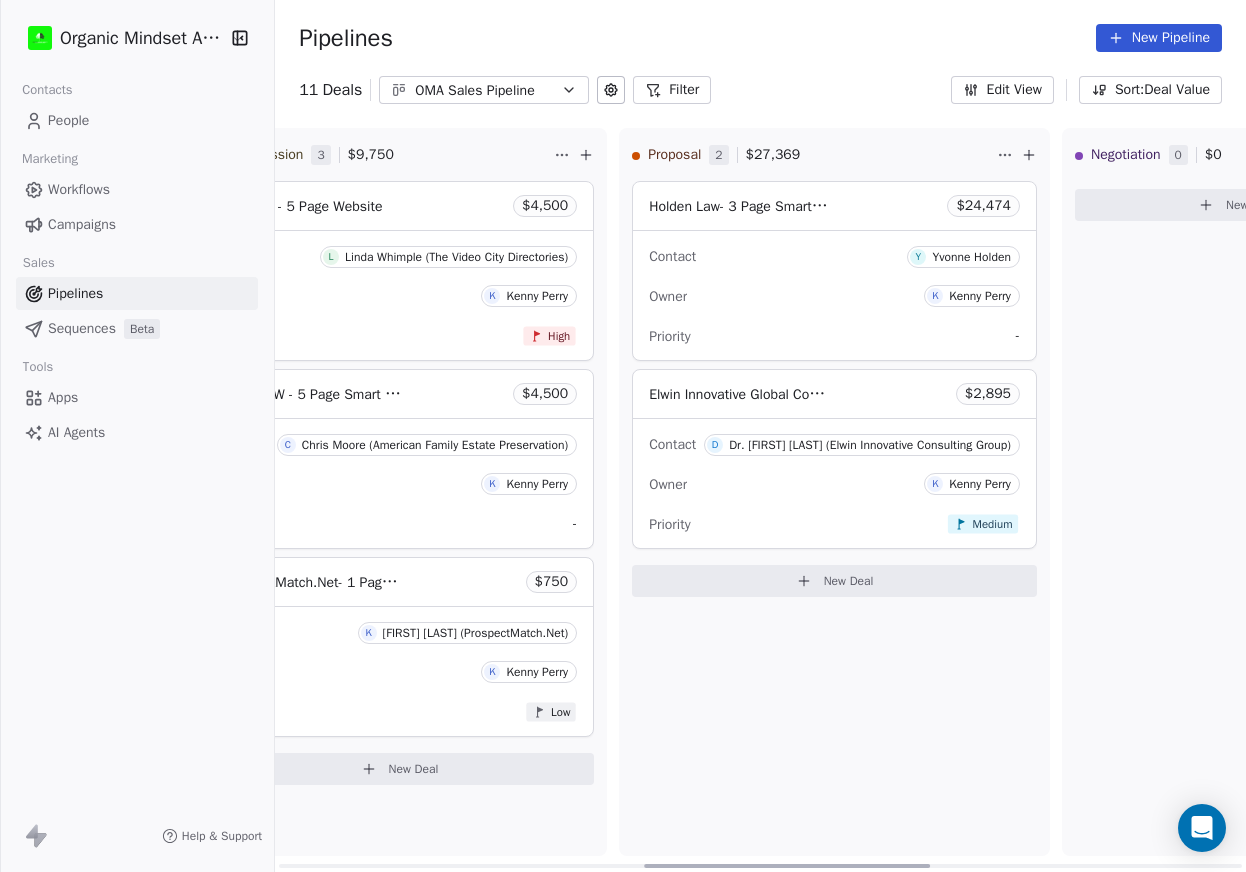 scroll, scrollTop: 0, scrollLeft: 1272, axis: horizontal 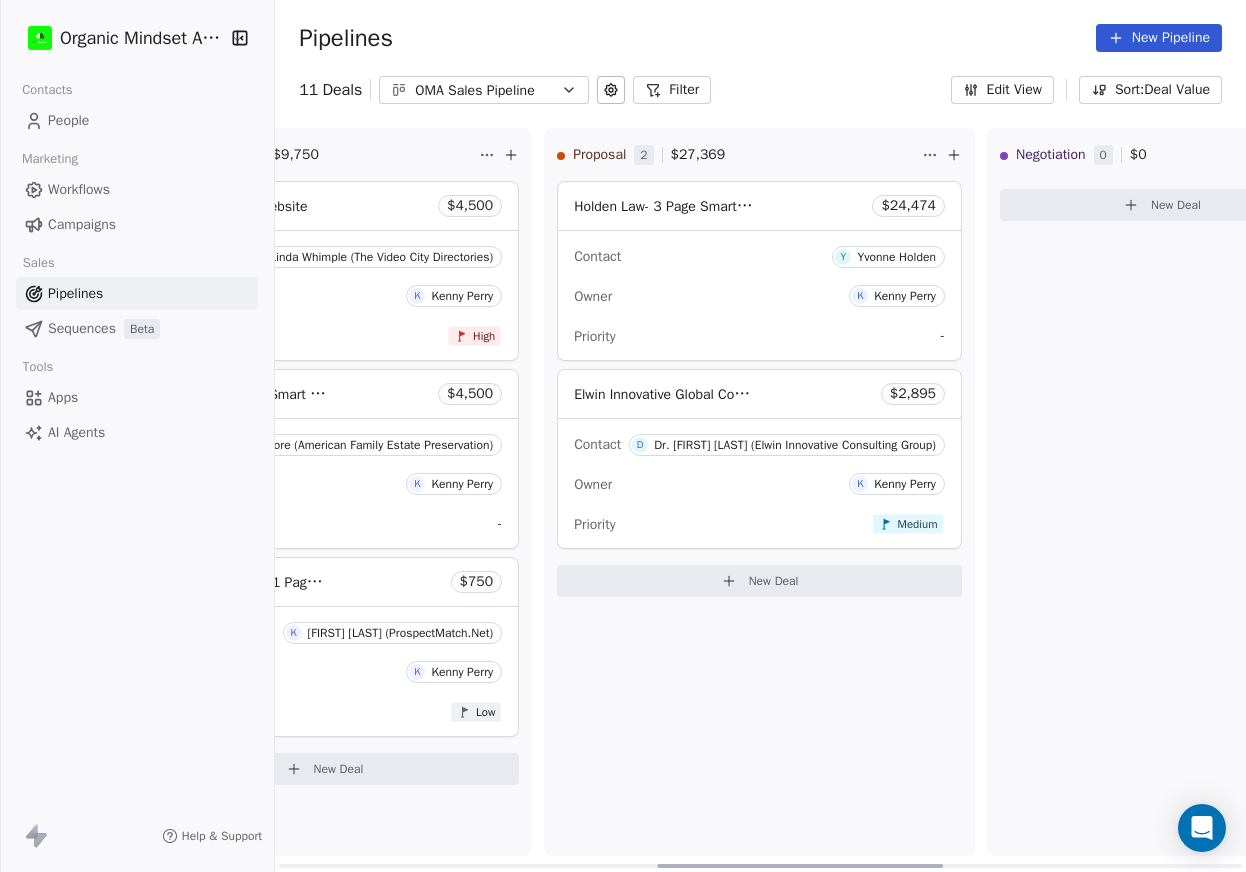 click on "Holden Law- 3 Page Smart Website $ 24,474" at bounding box center (759, 206) 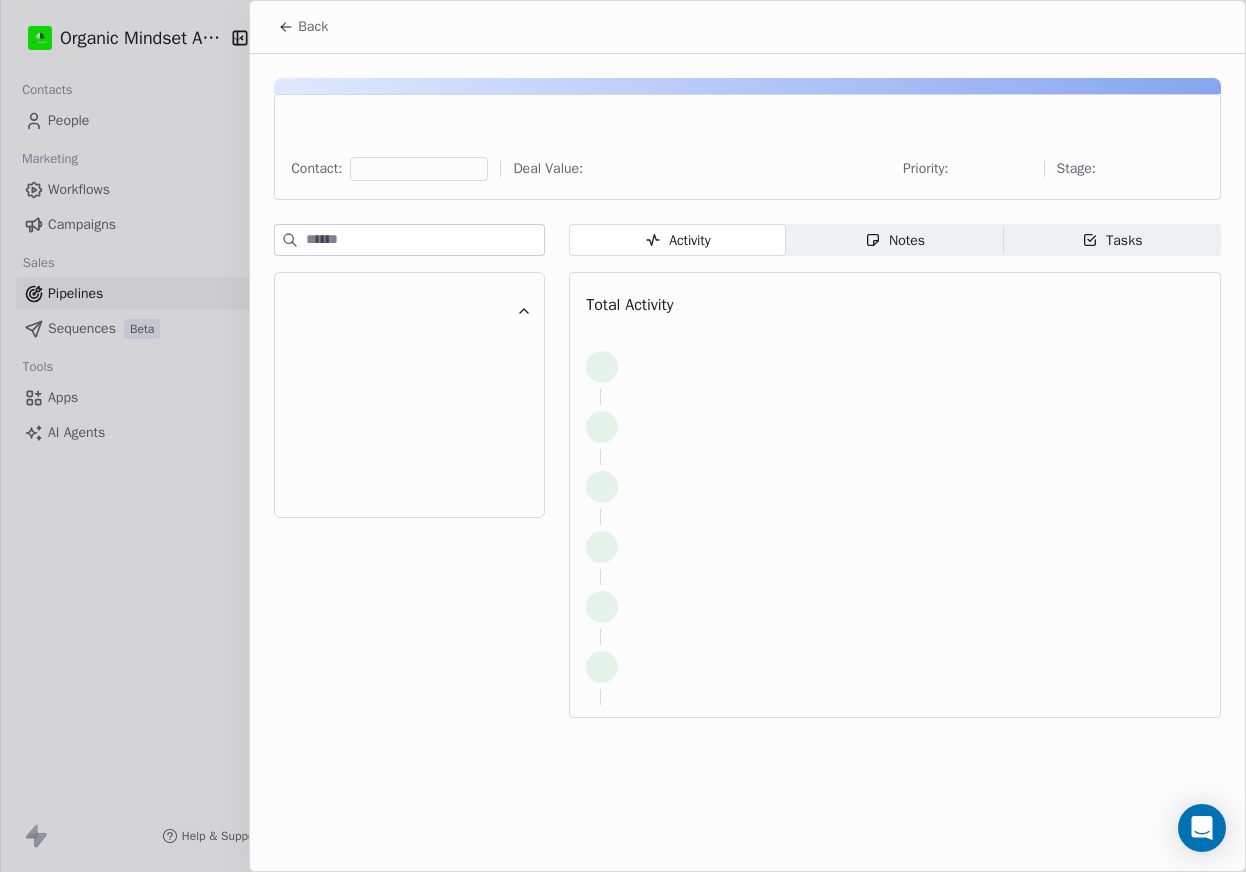 click on "Back Contact: Deal Value: Priority: Stage: Activity Activity   Notes   Notes Tasks Tasks Total Activity" at bounding box center [623, 872] 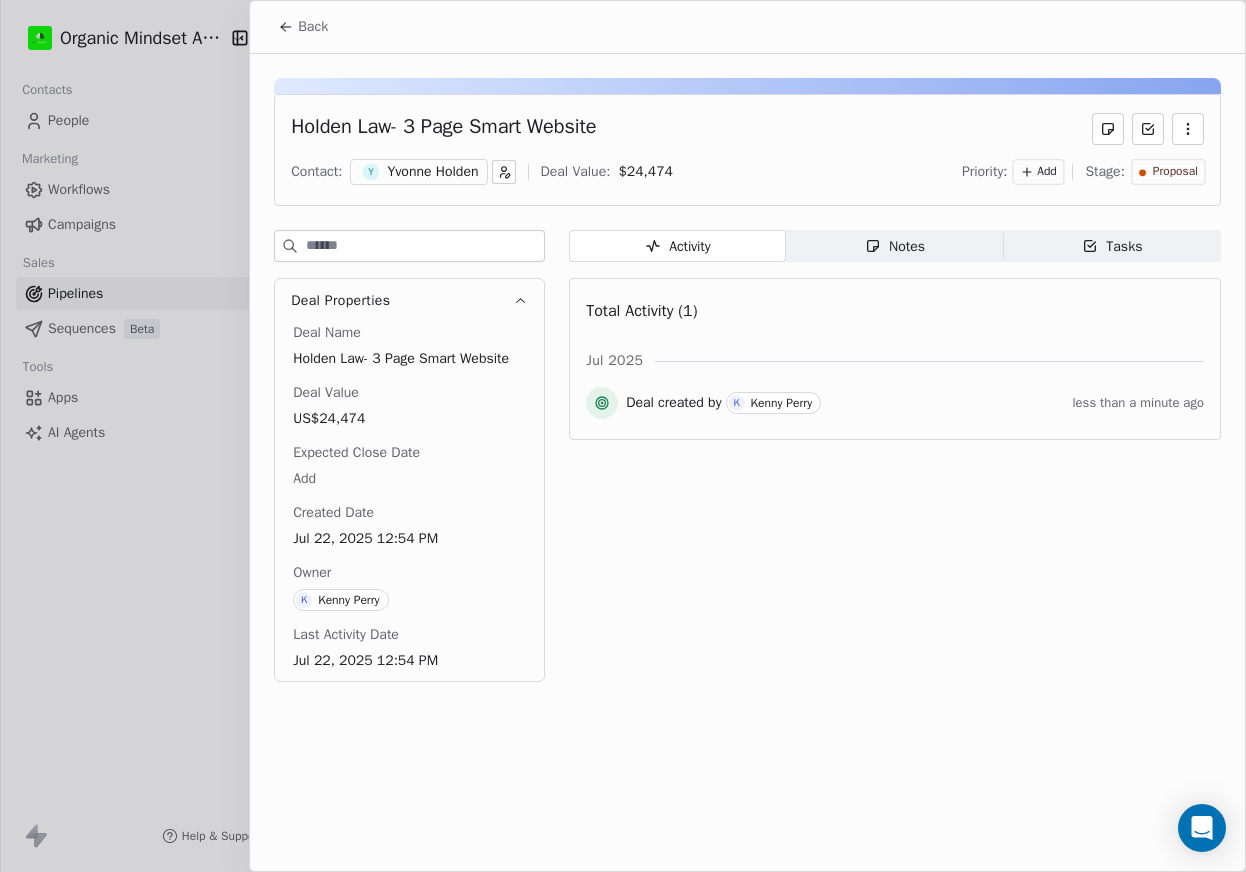 click on "US$24,474" at bounding box center (409, 419) 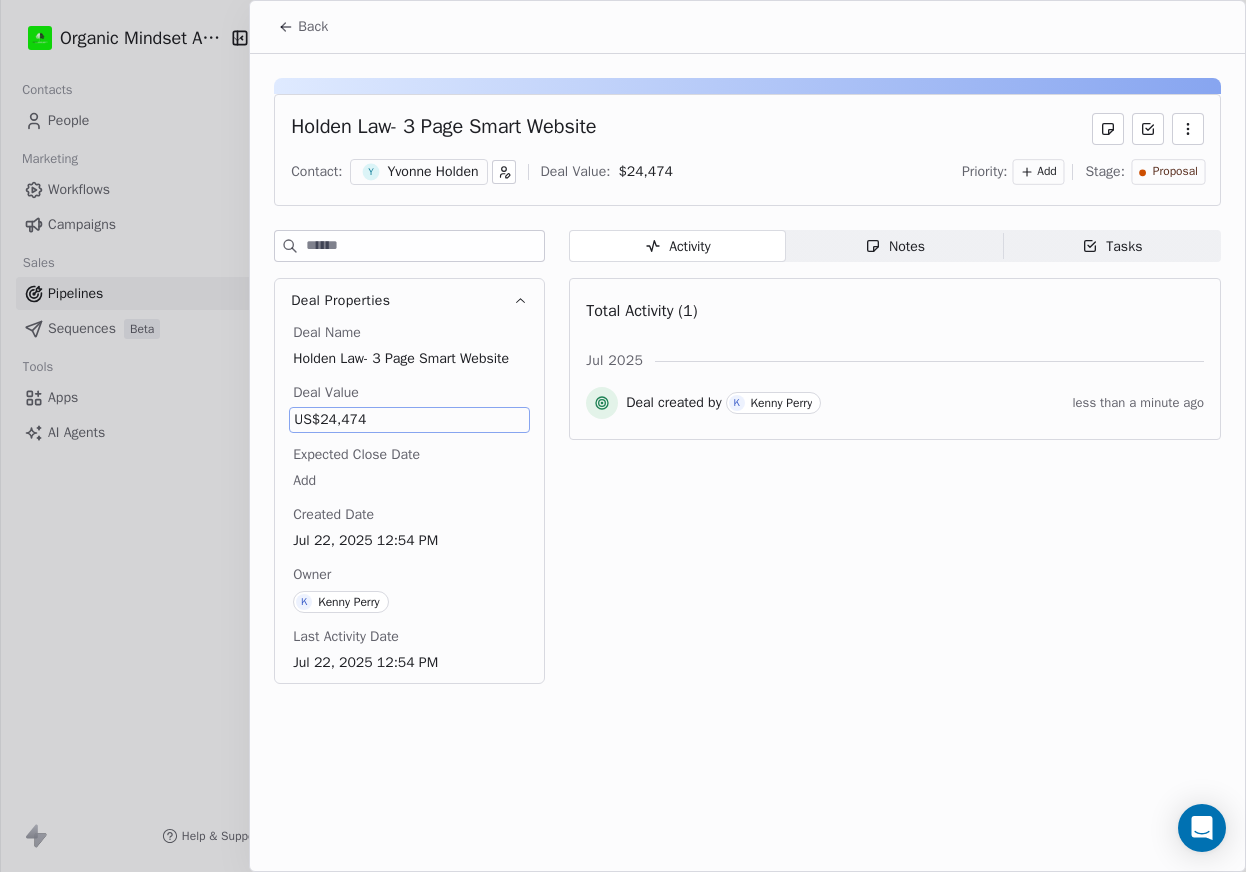 click on "US$24,474" at bounding box center (409, 420) 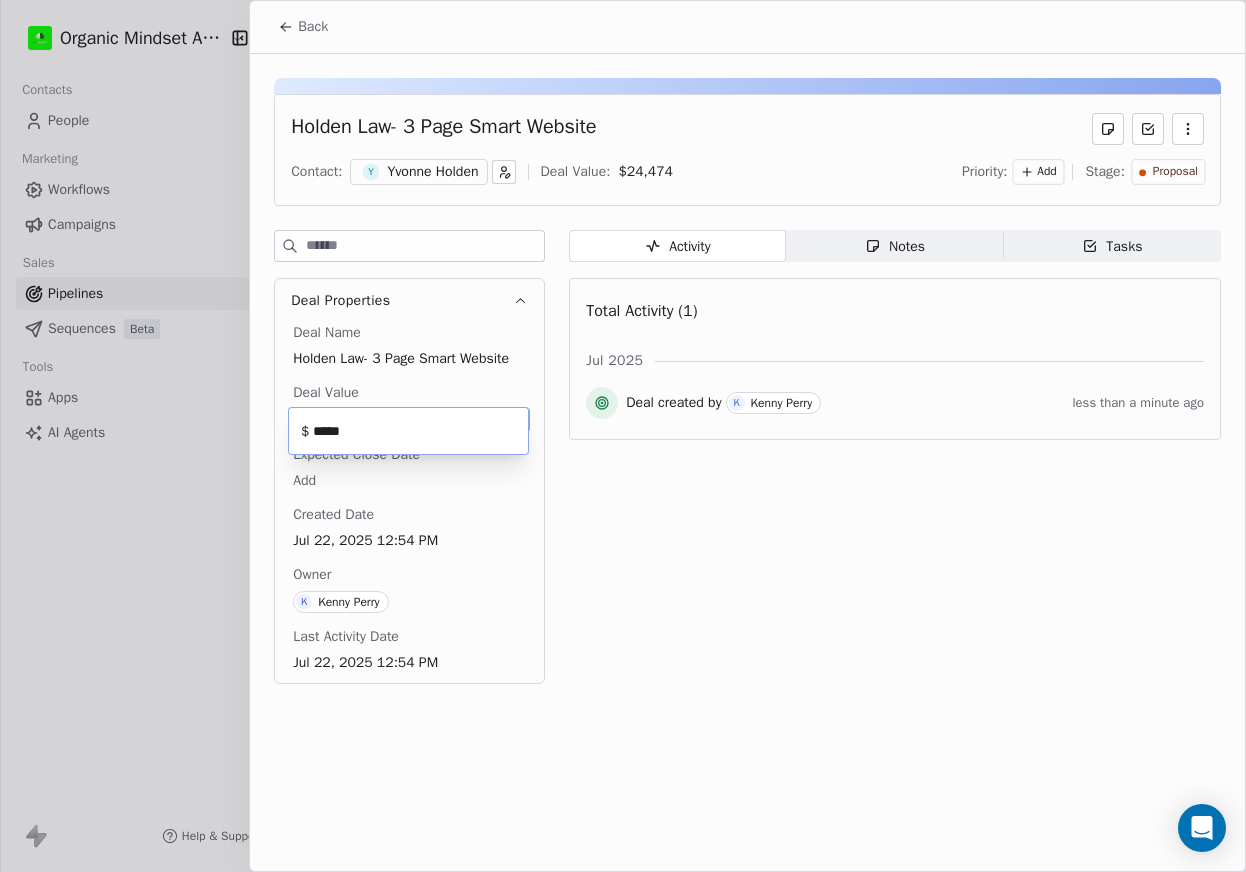 type on "*****" 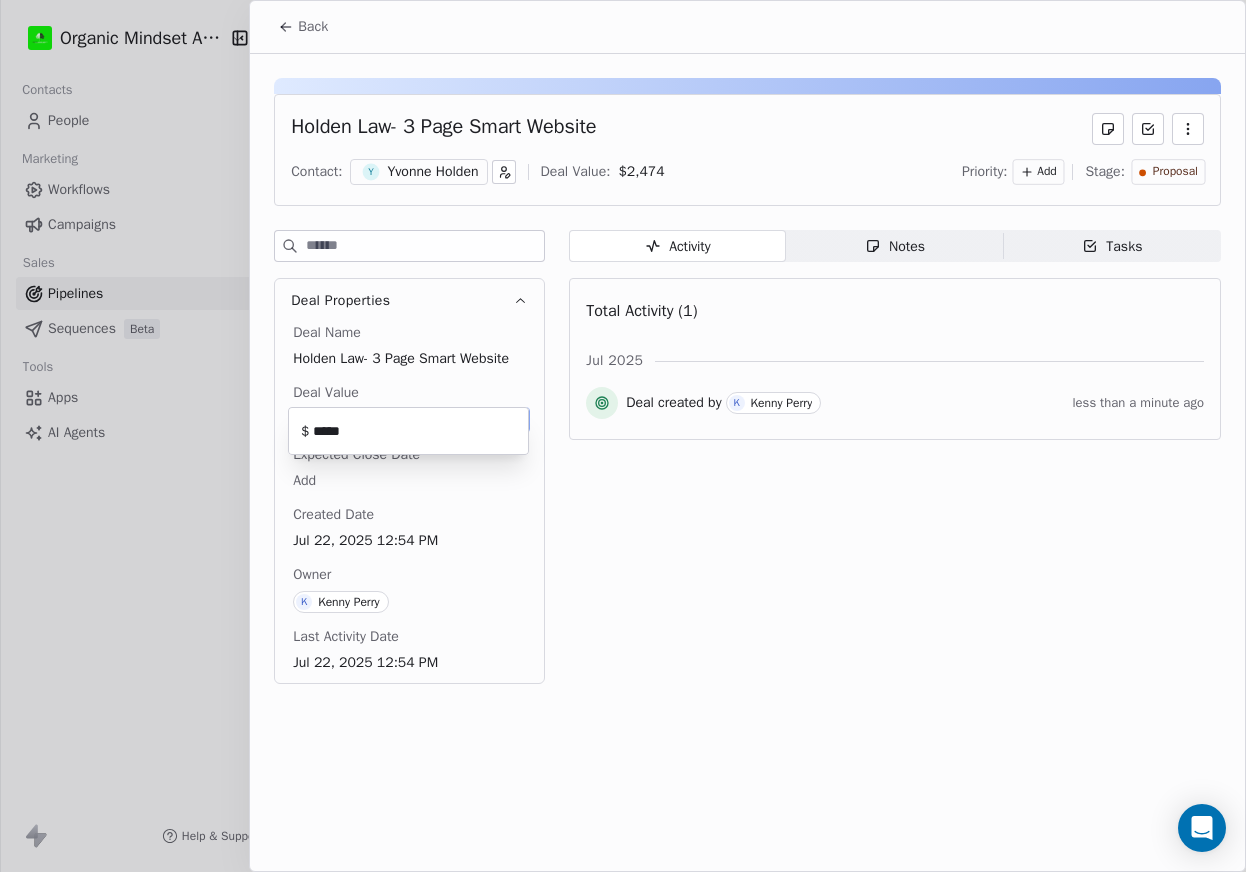 click on "Organic Mindset Agency Inc Contacts People Marketing Workflows Campaigns Sales Pipelines Sequences Beta Tools Apps AI Agents Help & Support Pipelines New Pipeline 11 Deals OMA Sales Pipeline Filter Edit View Sort: Deal Value Lost 4 $ 8,488.8 [FIRST] [LAST] Music $ 2,895 Contact S [FIRST] [LAST] (Stefany Prince Music) Owner K [FIRST] Priority Low Vero Lead - 5 Page Smart Site $ 2,895 Contact F [FIRST] [LAST] (Verolead Biz Solutions) Owner K [FIRST] Priority High [FIRST] [LAST]- 3 Page Smart Site $ 2,386.8 Contact J [FIRST] [LAST] (Harmony Logistics LLC) Owner K [FIRST] Priority High [FIRST] [LAST]- Logo/Branding Kit $ 312 Contact J [FIRST] [LAST] (Harmony Logistics LLC) Owner K [FIRST] Priority High New Deal New Lead 0 $ 0 New Deal Qualified 0 $ 0 New Deal In Discussion 3 $ 9,750 The VBD - 5 Page Website $ 4,500 Contact L [FIRST] [LAST] (The Video City Directories) Owner K [FIRST] Priority High AFEPI- NW - 5 Page Smart Site $ 4,500 Contact C [FIRST] [LAST] (American Family Estate Preservation) Owner K - $ K" at bounding box center [623, 436] 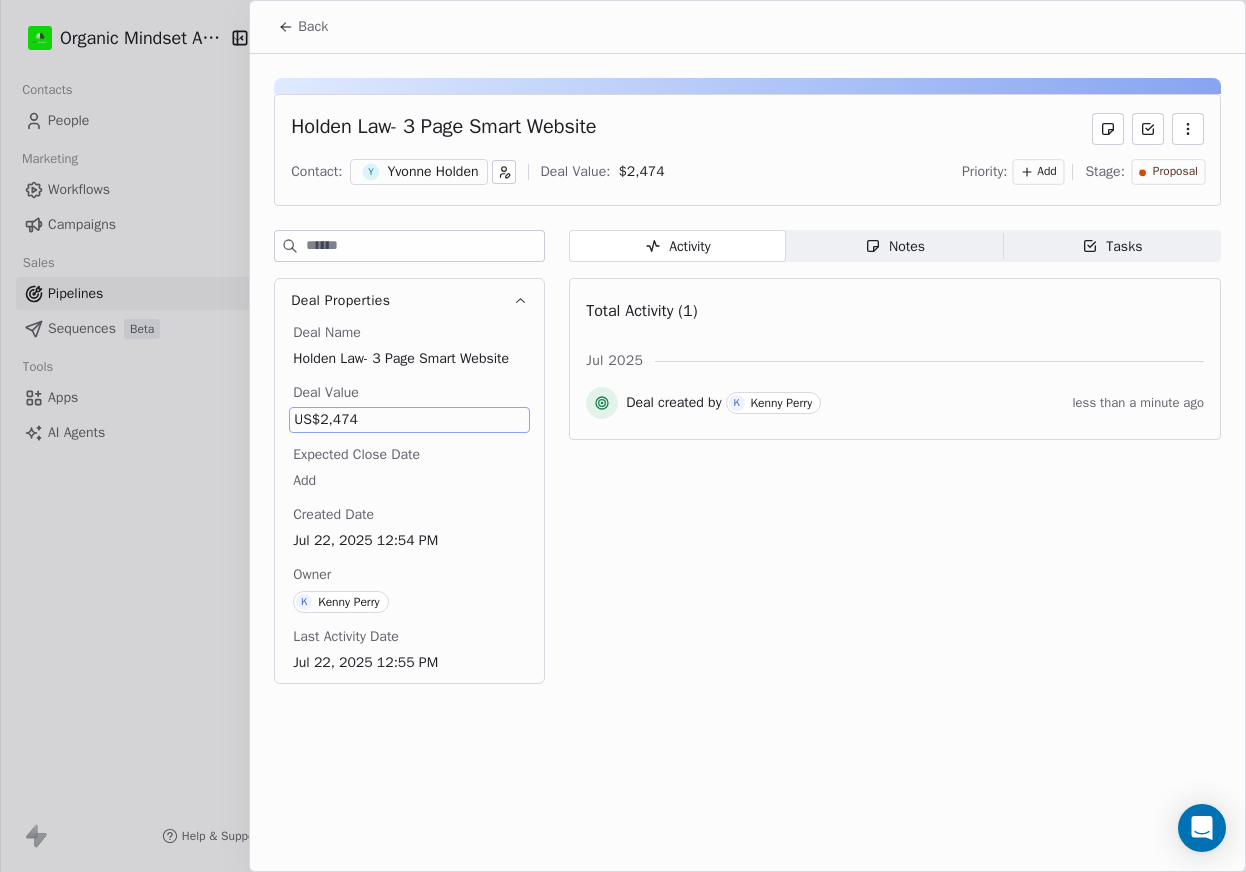 click at bounding box center (623, 436) 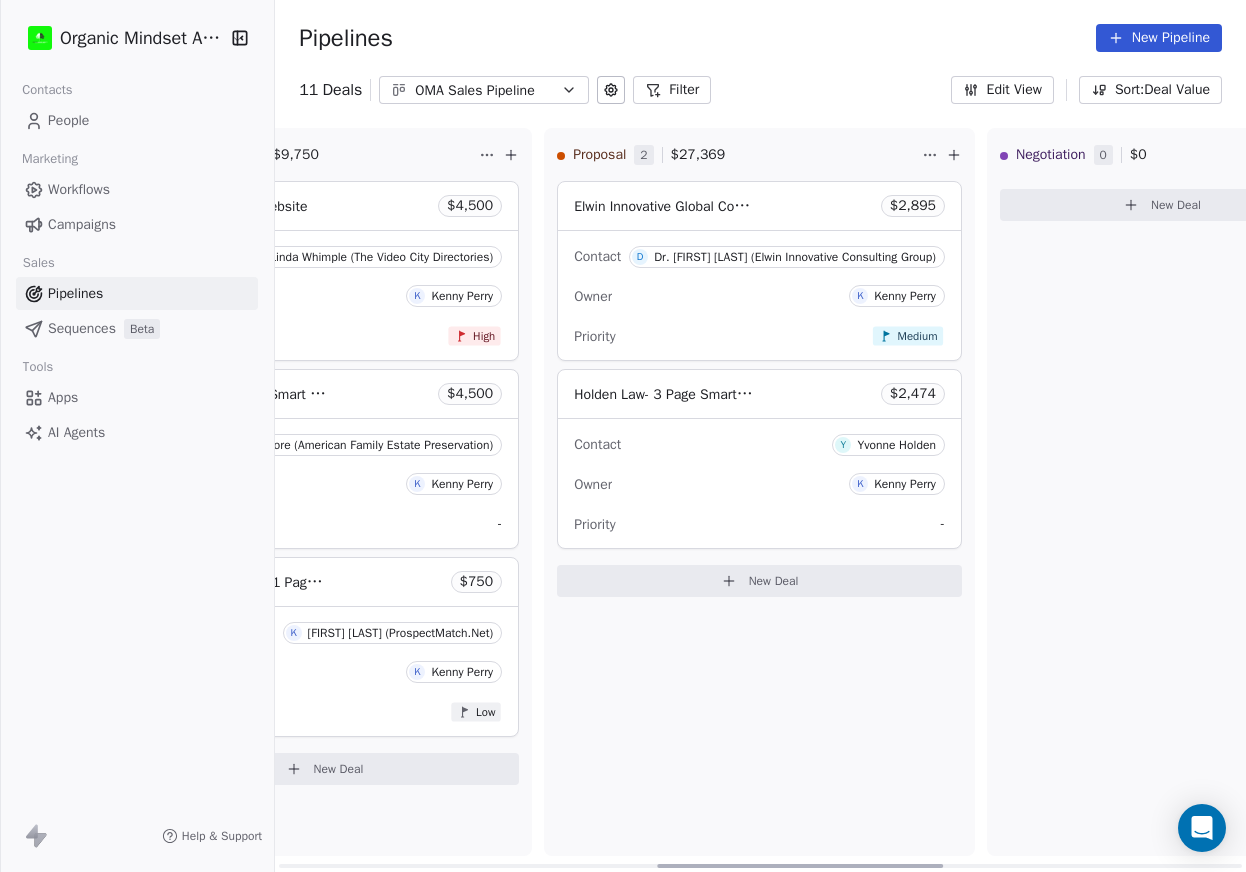 click on "Proposal 2 $ 27,369 Elwin Innovative Global Consulting $ 2,895 Contact D Dr. [FIRST] [LAST] (Elwin Innovative Consulting Group) Owner K [FIRST] Priority Medium Holden Law- 3 Page Smart Website $ 2,474 Contact Y [FIRST] [LAST] Owner K [FIRST] Priority - New Deal" at bounding box center (759, 492) 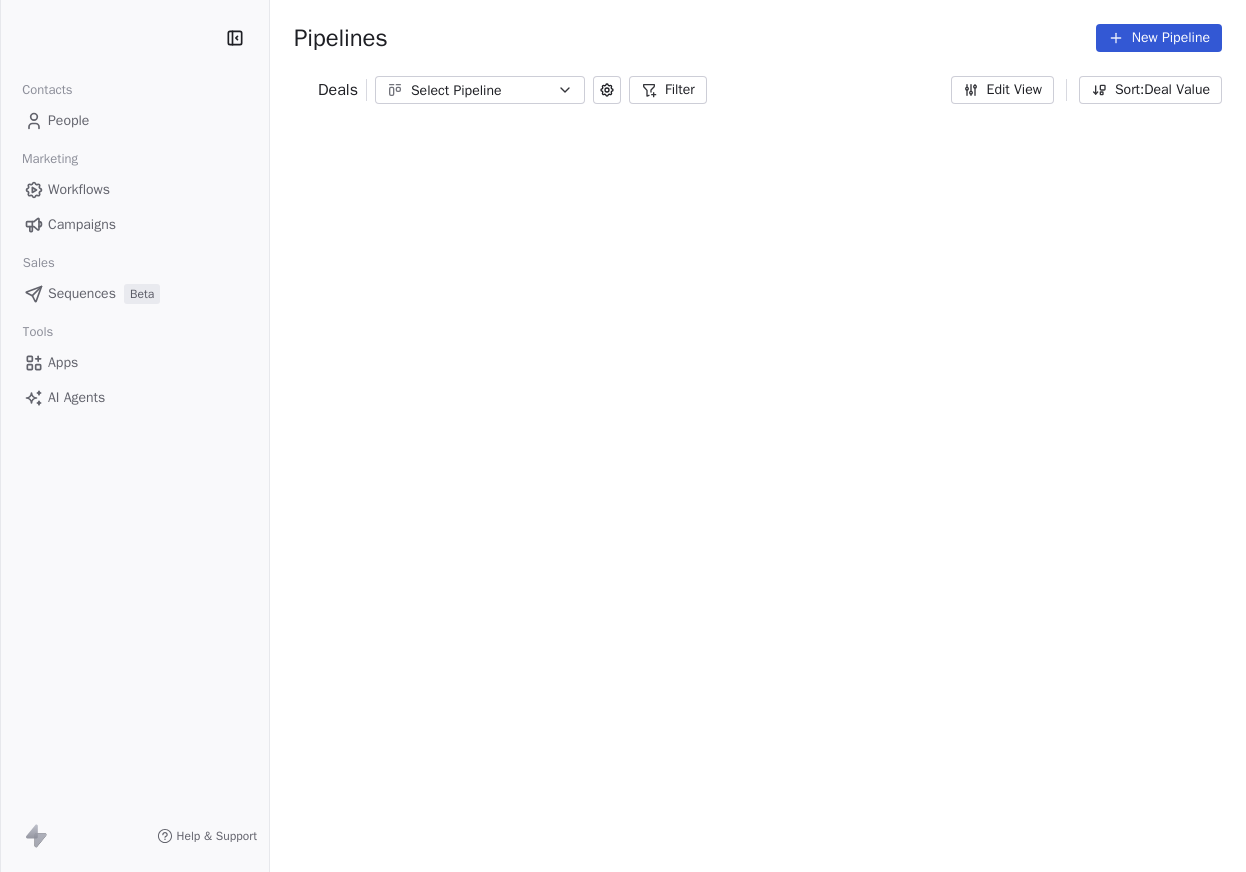 scroll, scrollTop: 0, scrollLeft: 0, axis: both 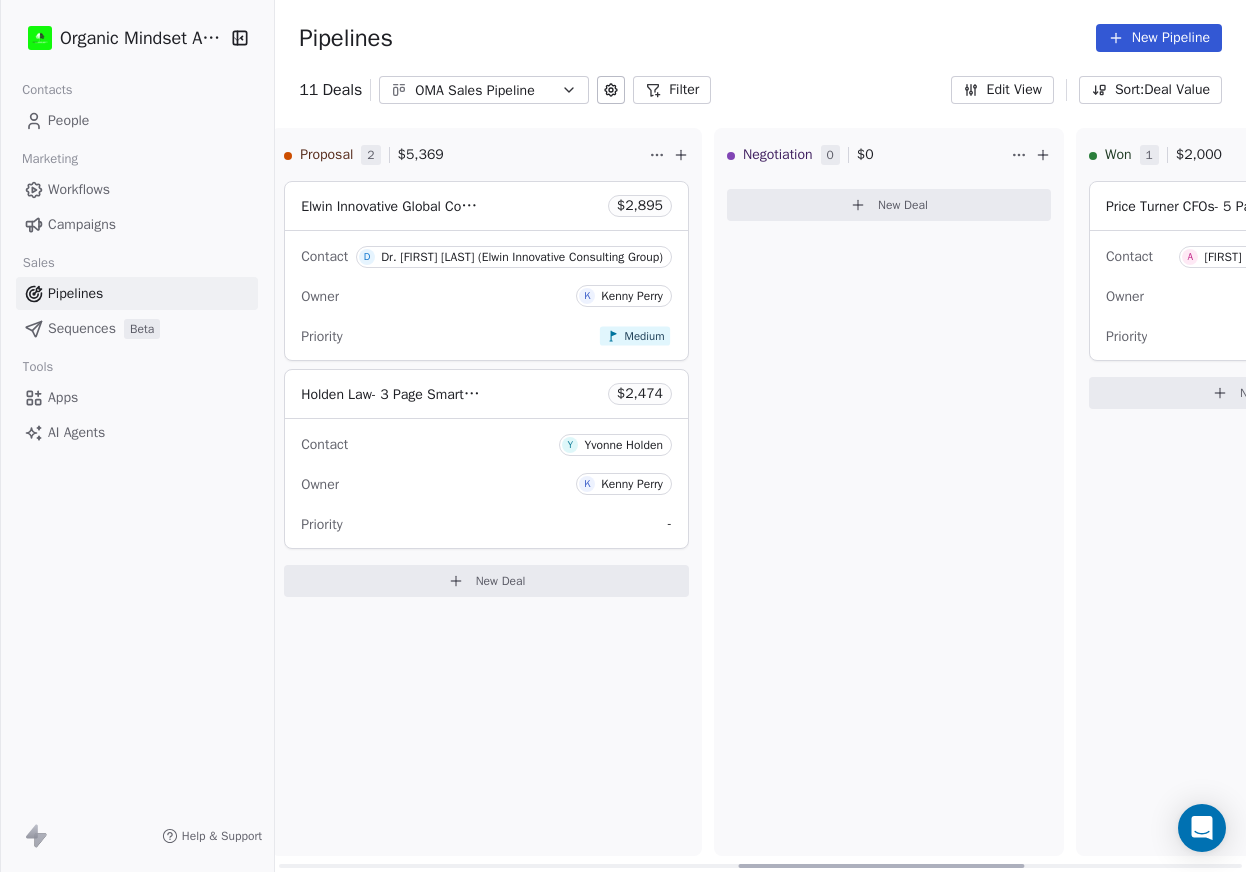 click on "New Deal" at bounding box center [501, 581] 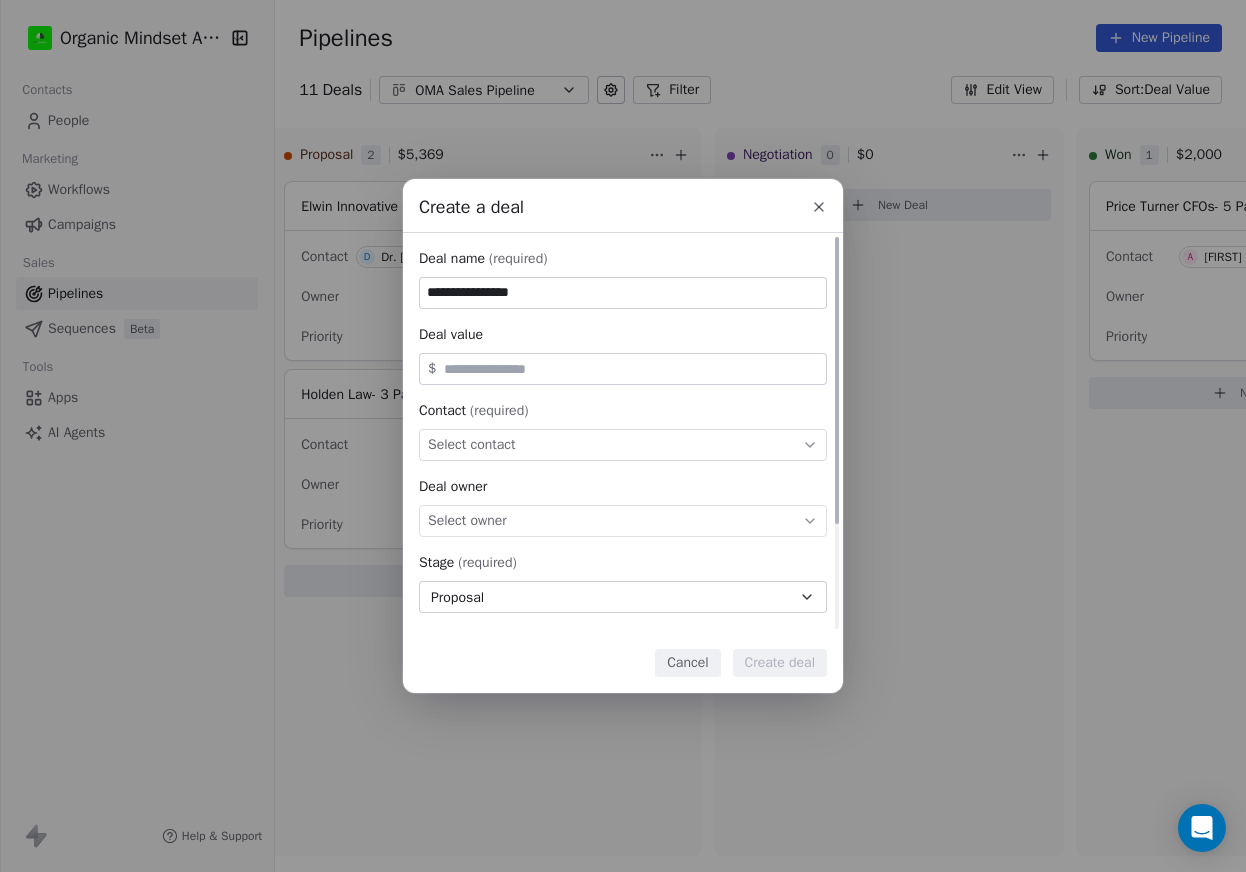 type on "**********" 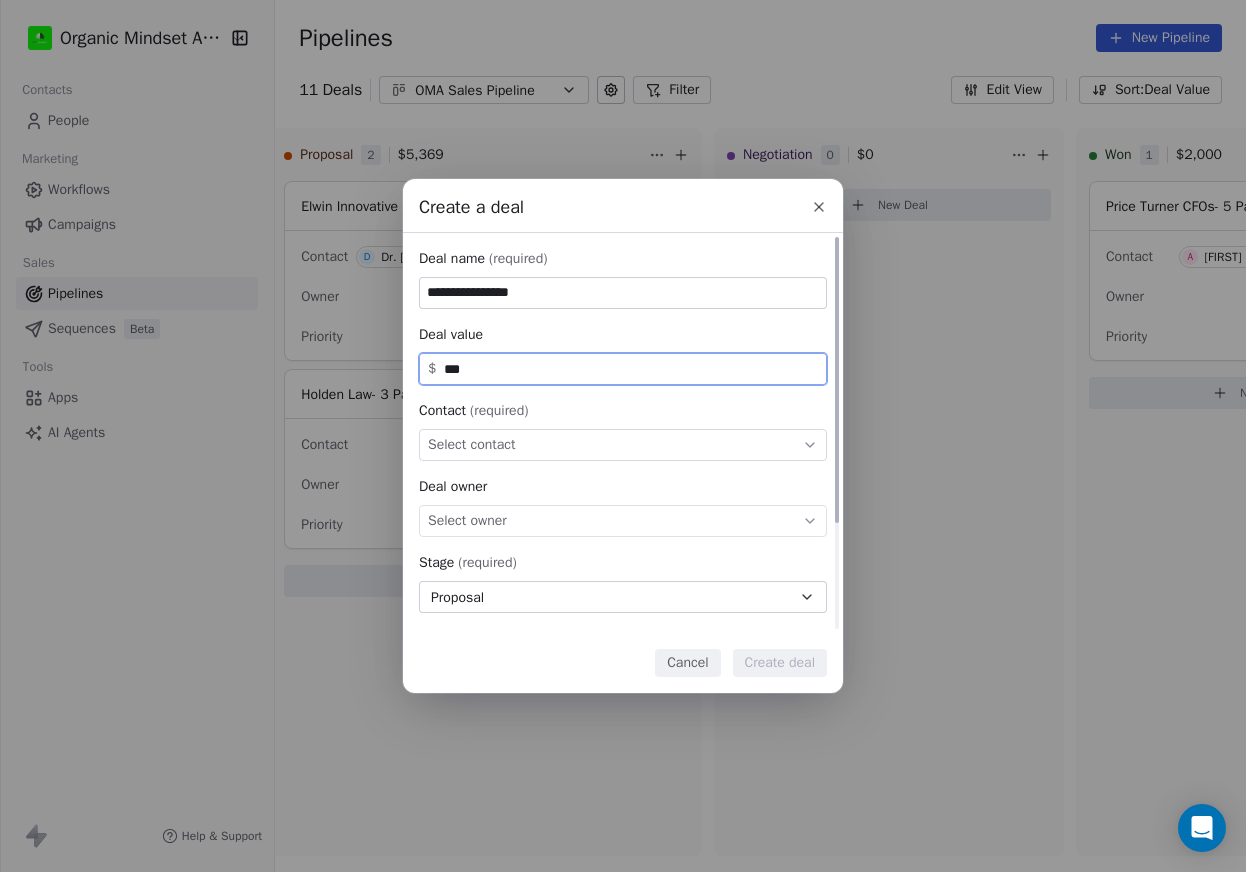 type on "***" 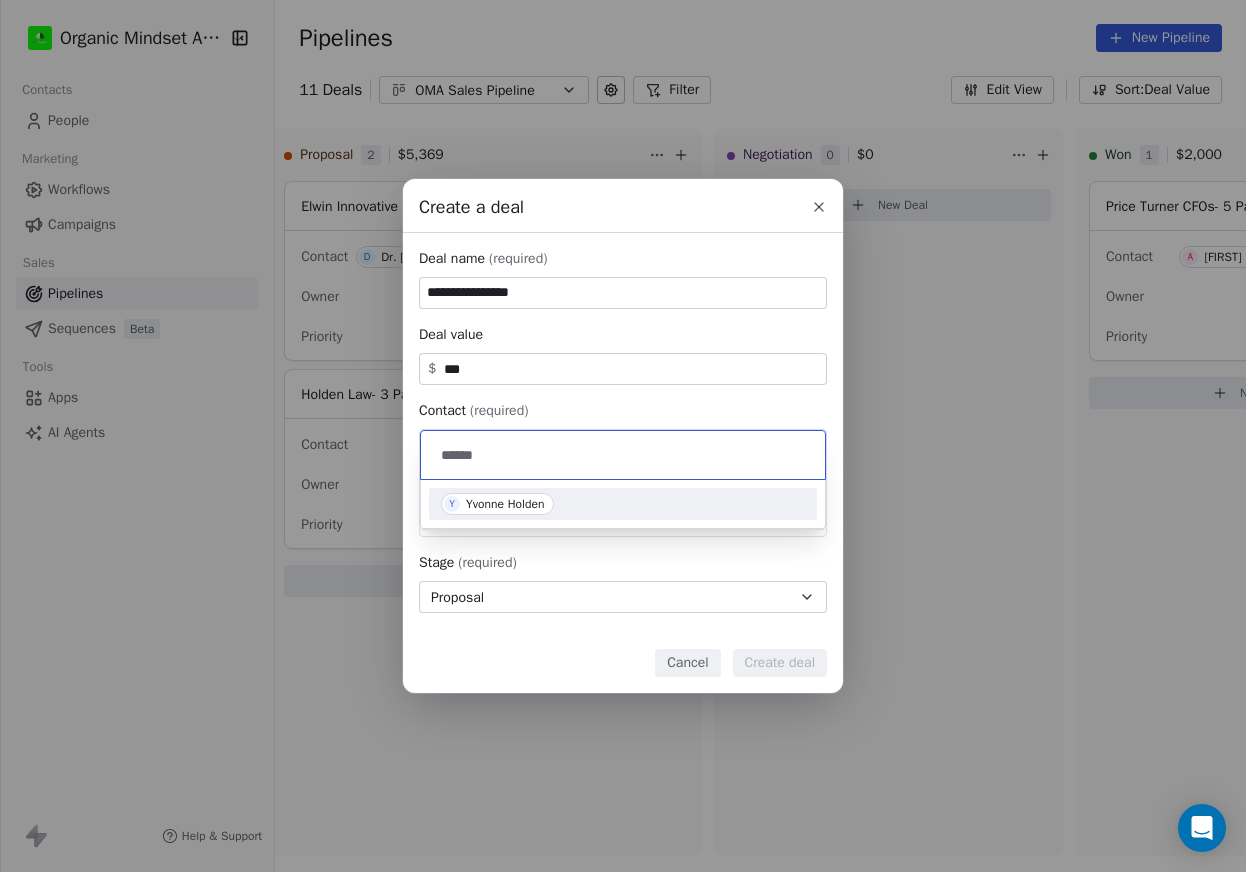 type on "******" 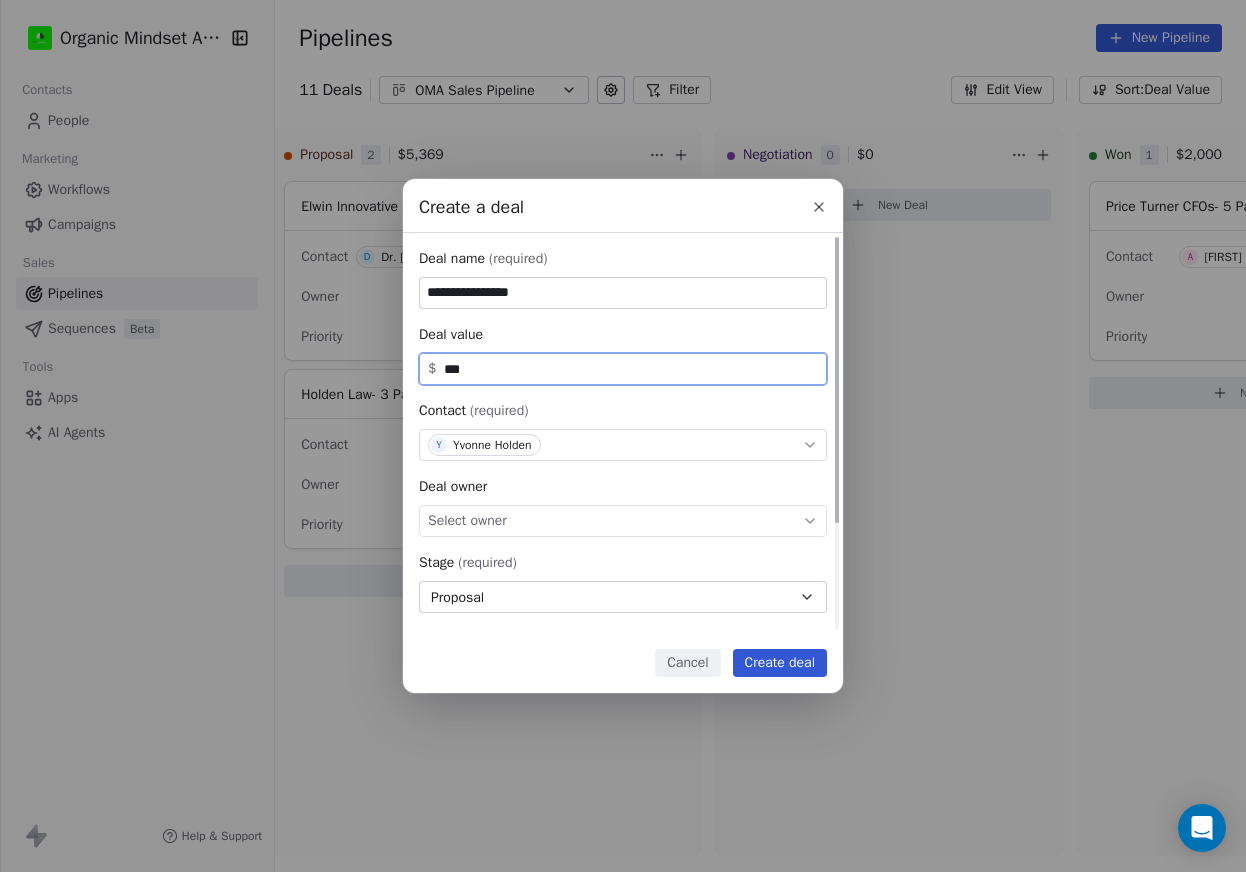 click on "***" at bounding box center [631, 369] 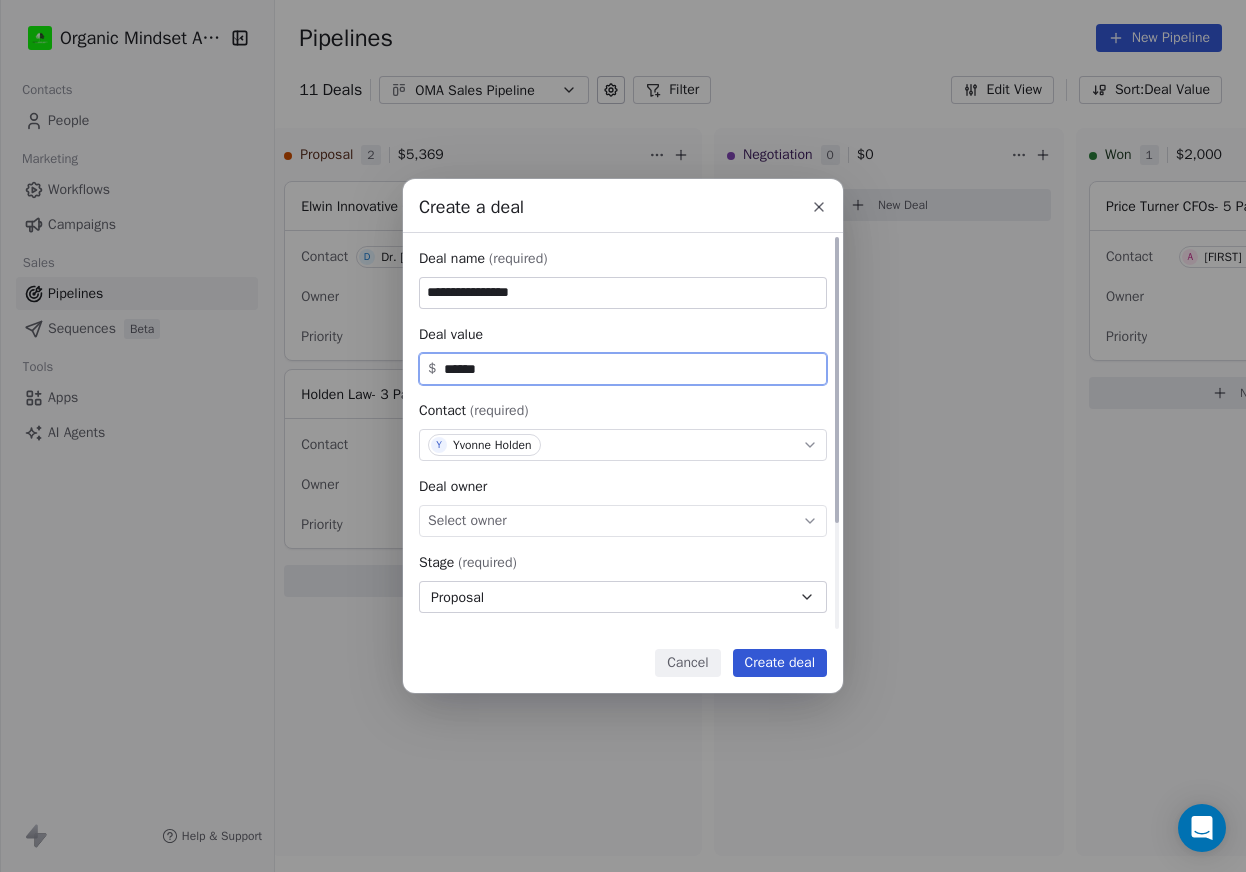 type on "******" 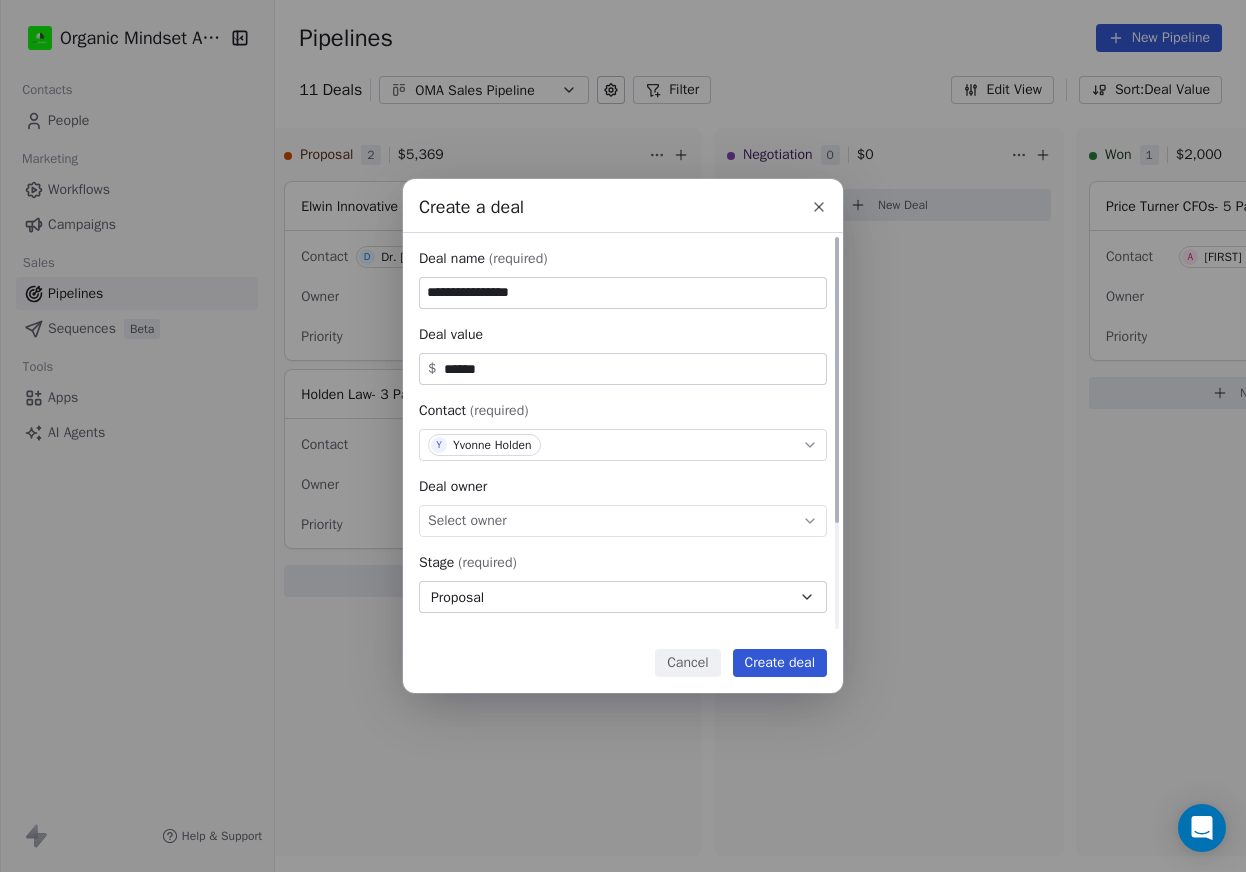 click on "Deal owner" at bounding box center (623, 487) 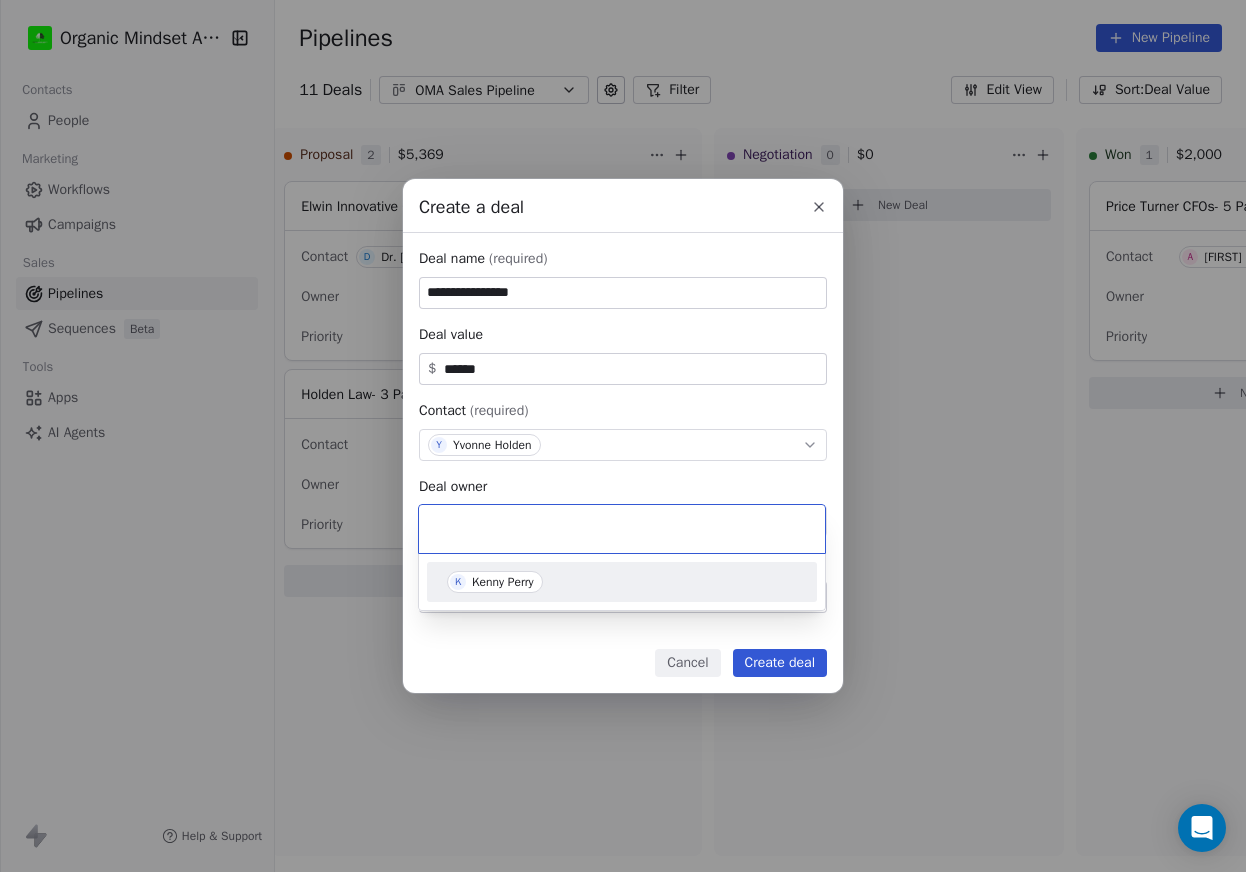 click on "[FIRST] [LAST]" at bounding box center (622, 582) 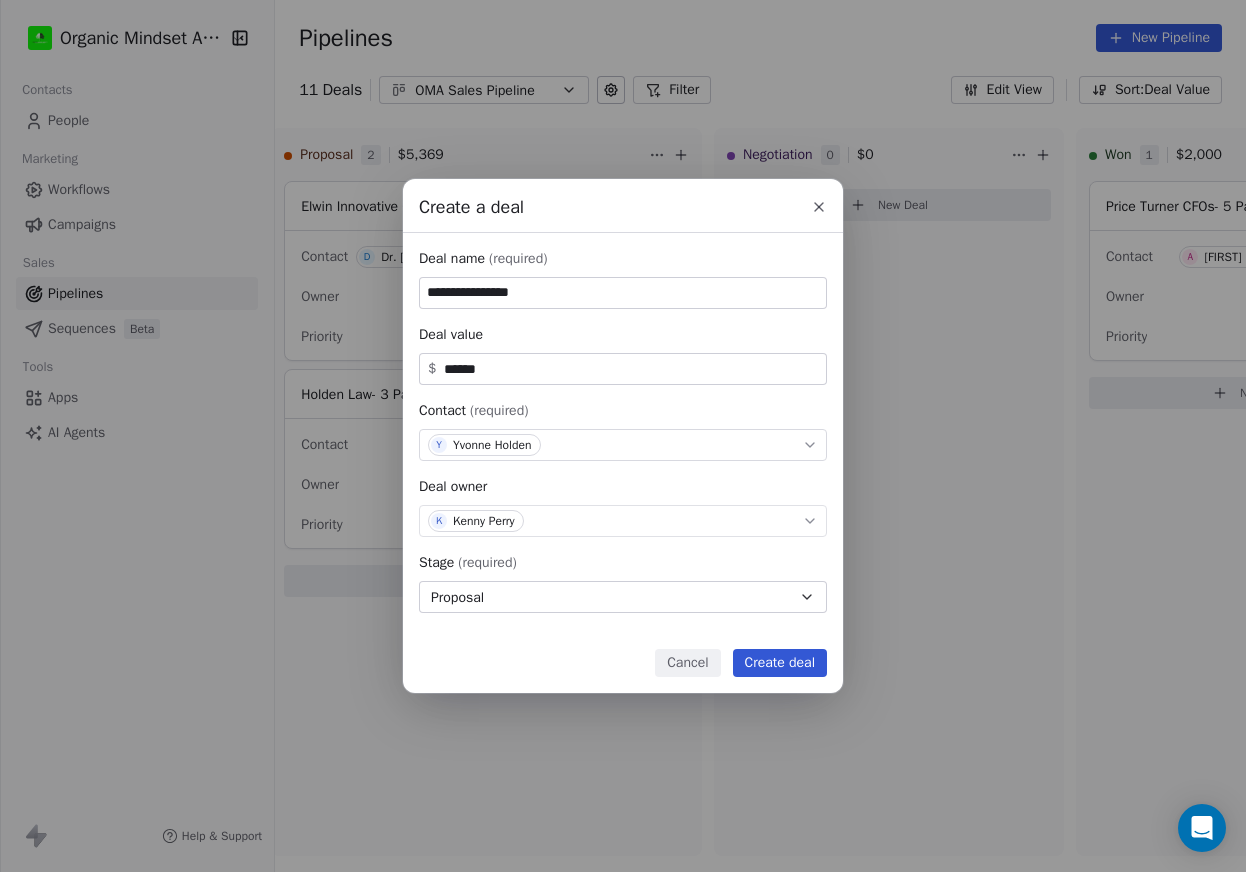 click on "Create deal" at bounding box center [780, 663] 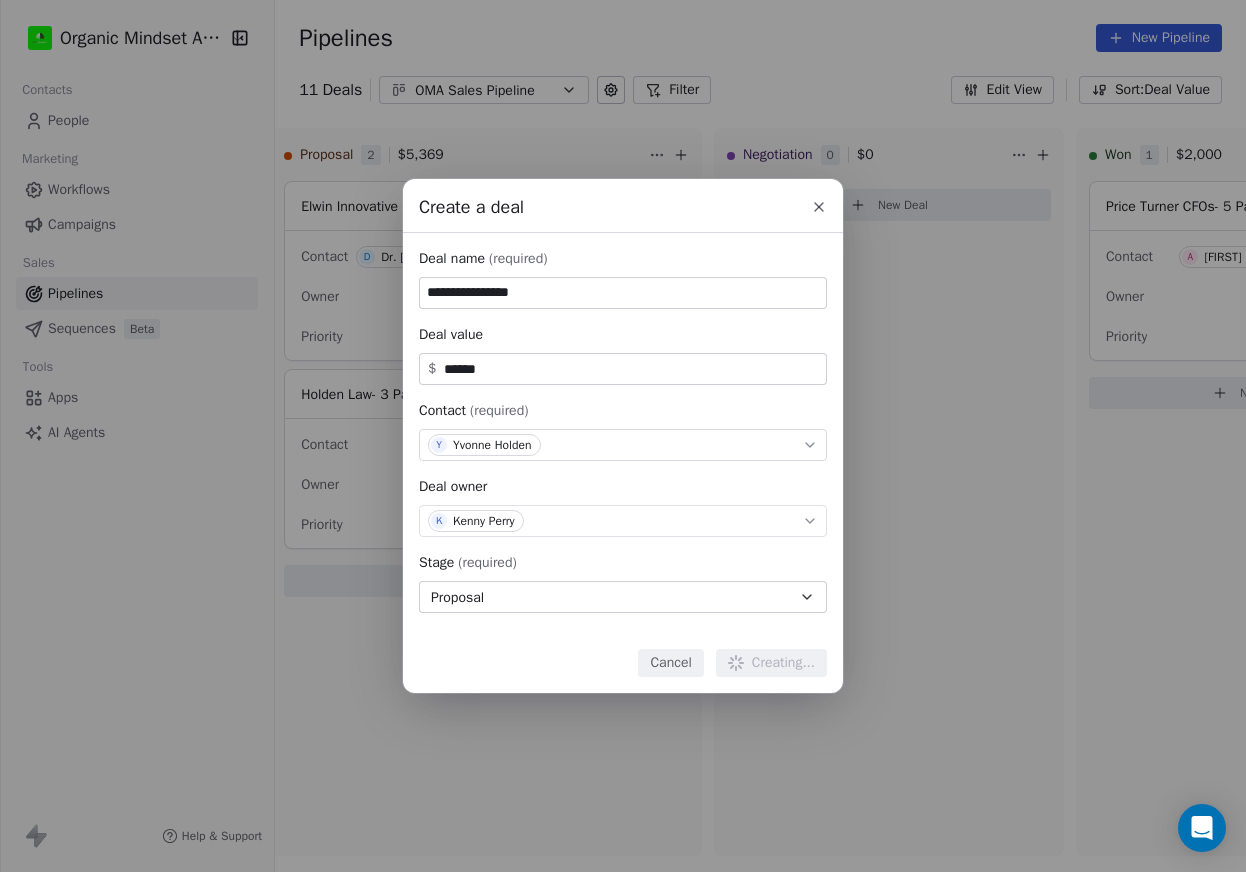type 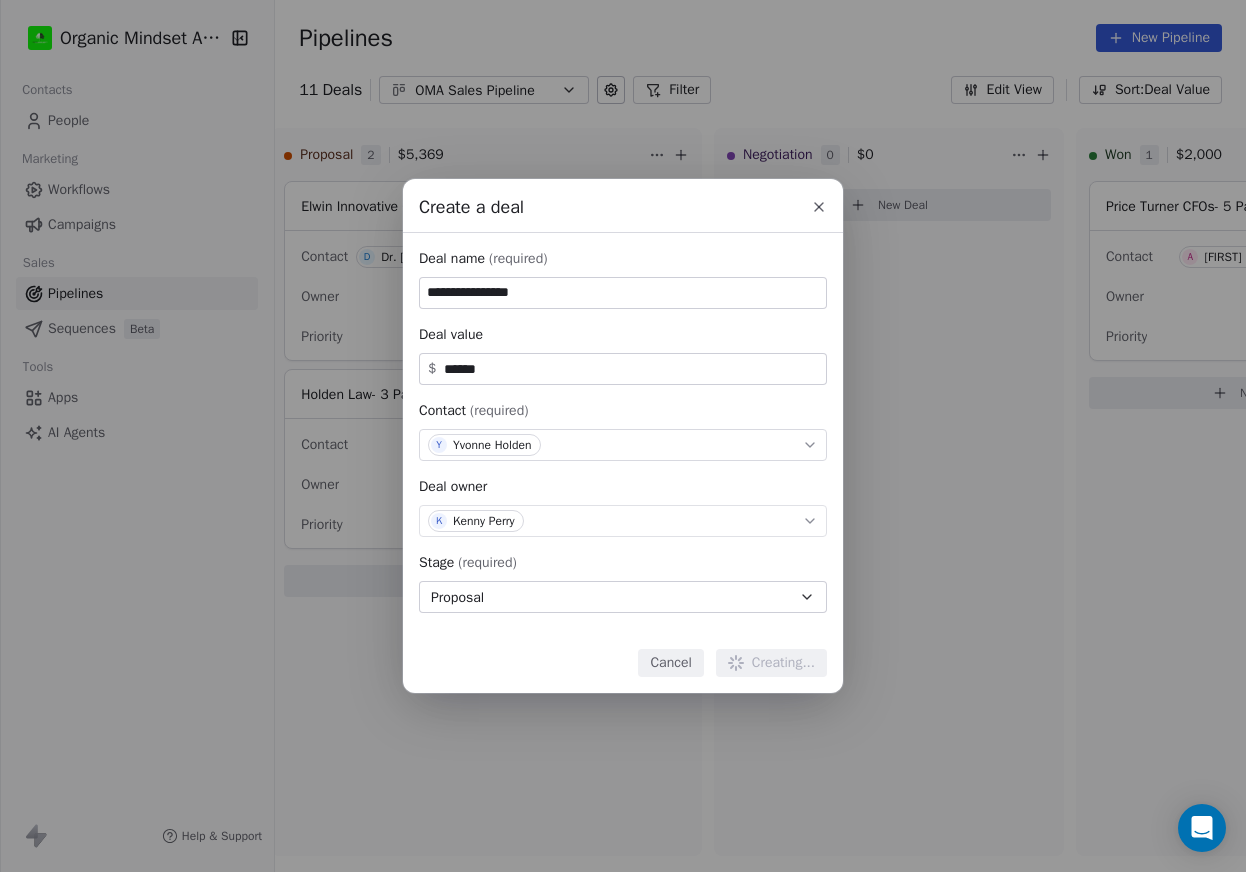 type 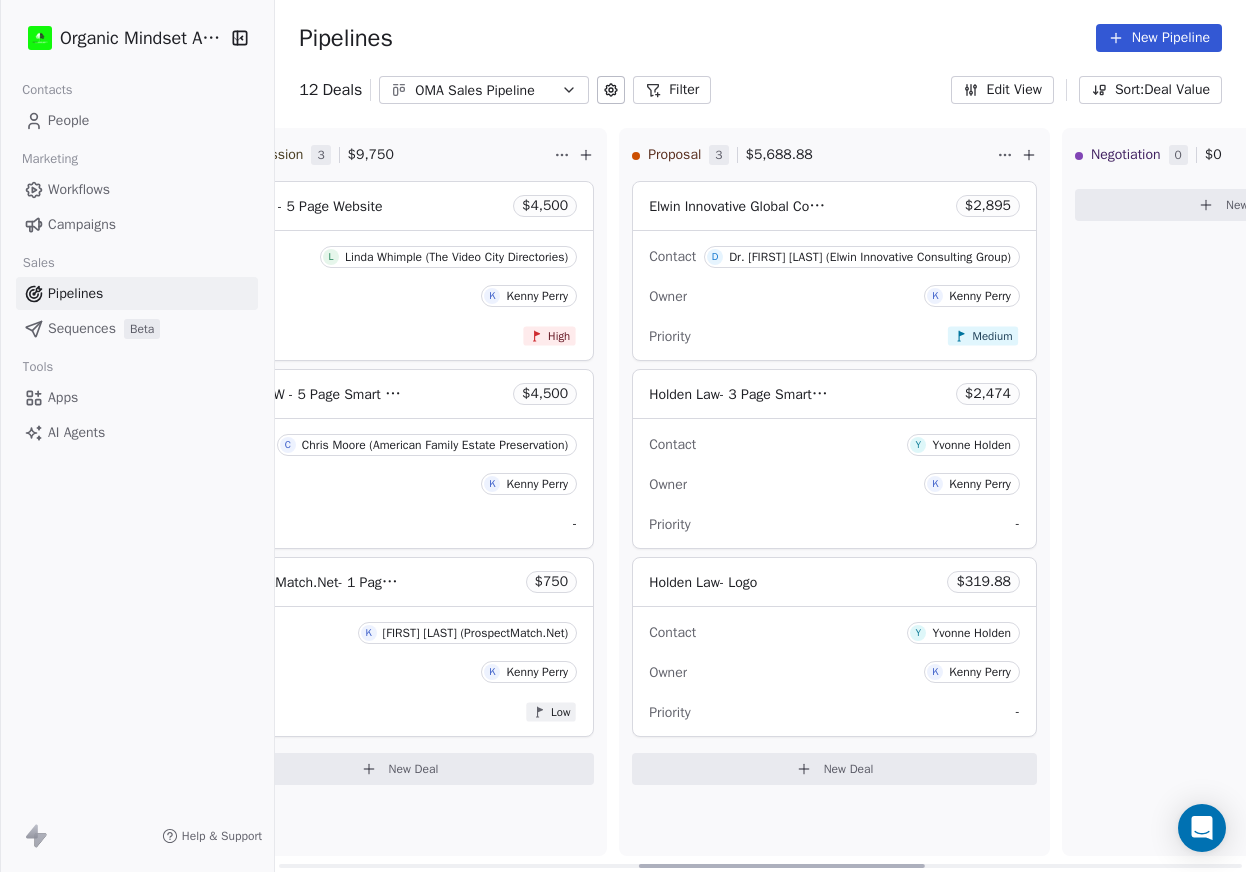 scroll, scrollTop: 0, scrollLeft: 1221, axis: horizontal 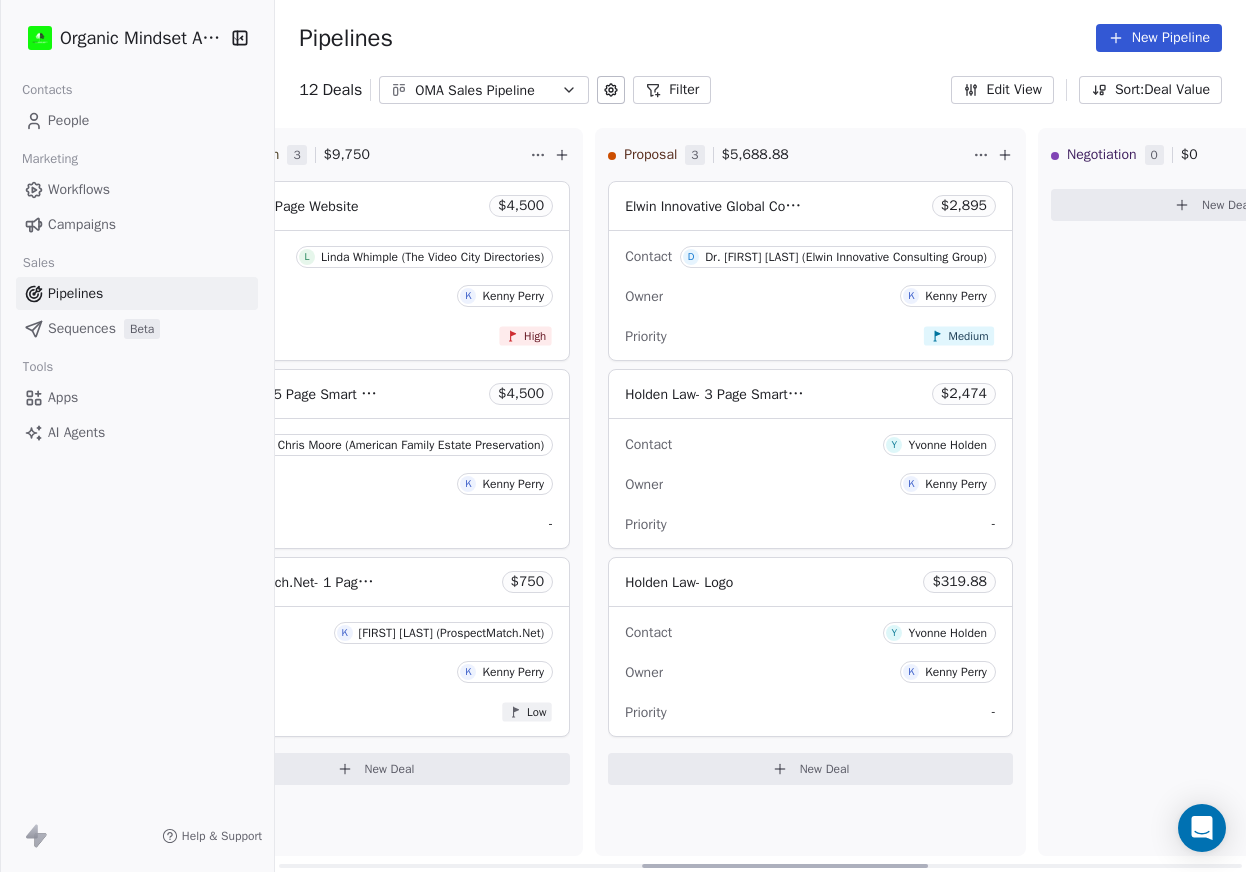 click on "New Deal" at bounding box center [810, 769] 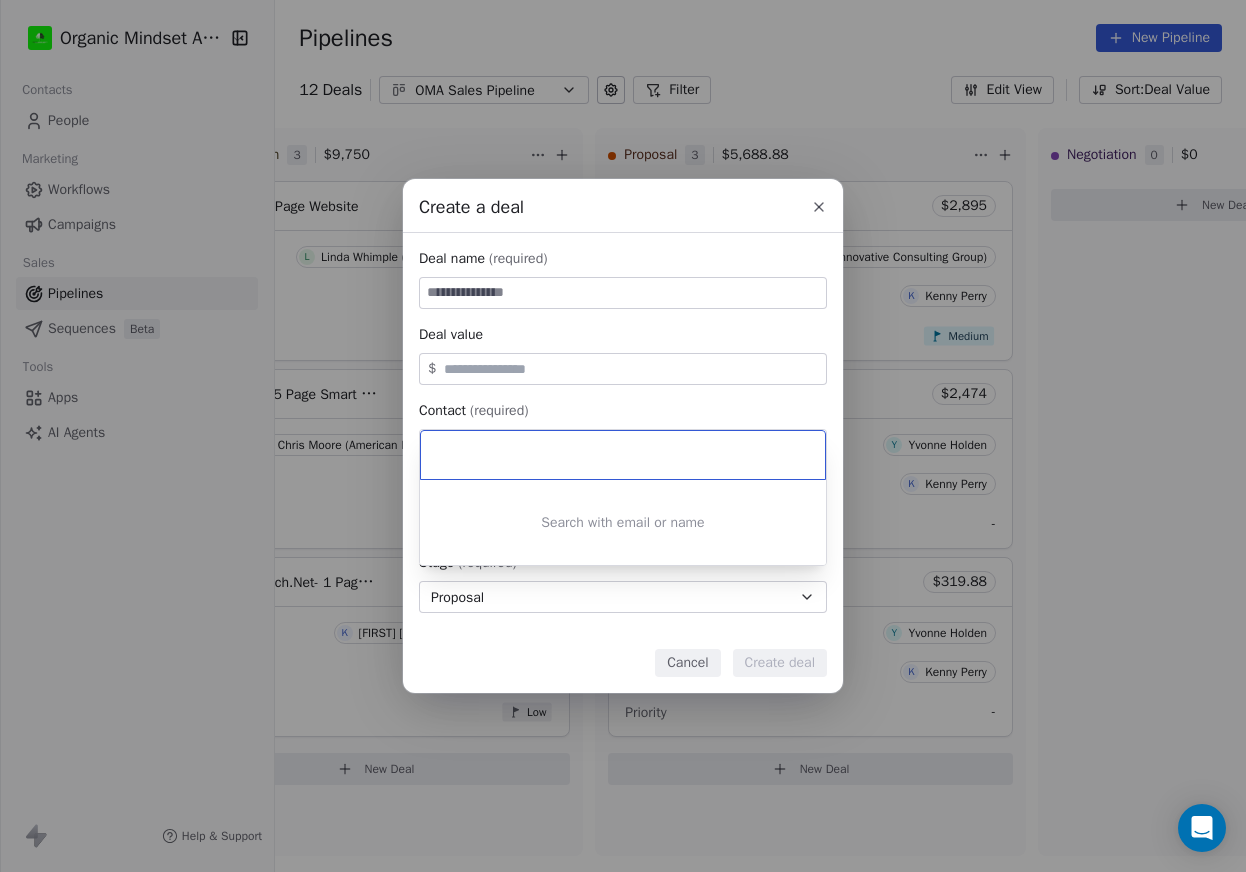 click on "Create a deal Deal name (required) Deal value $ Contact (required) Select contact Deal owner Select owner Stage (required) Proposal Expected close date Select date Priority Set priority Cancel Create deal" at bounding box center (623, 436) 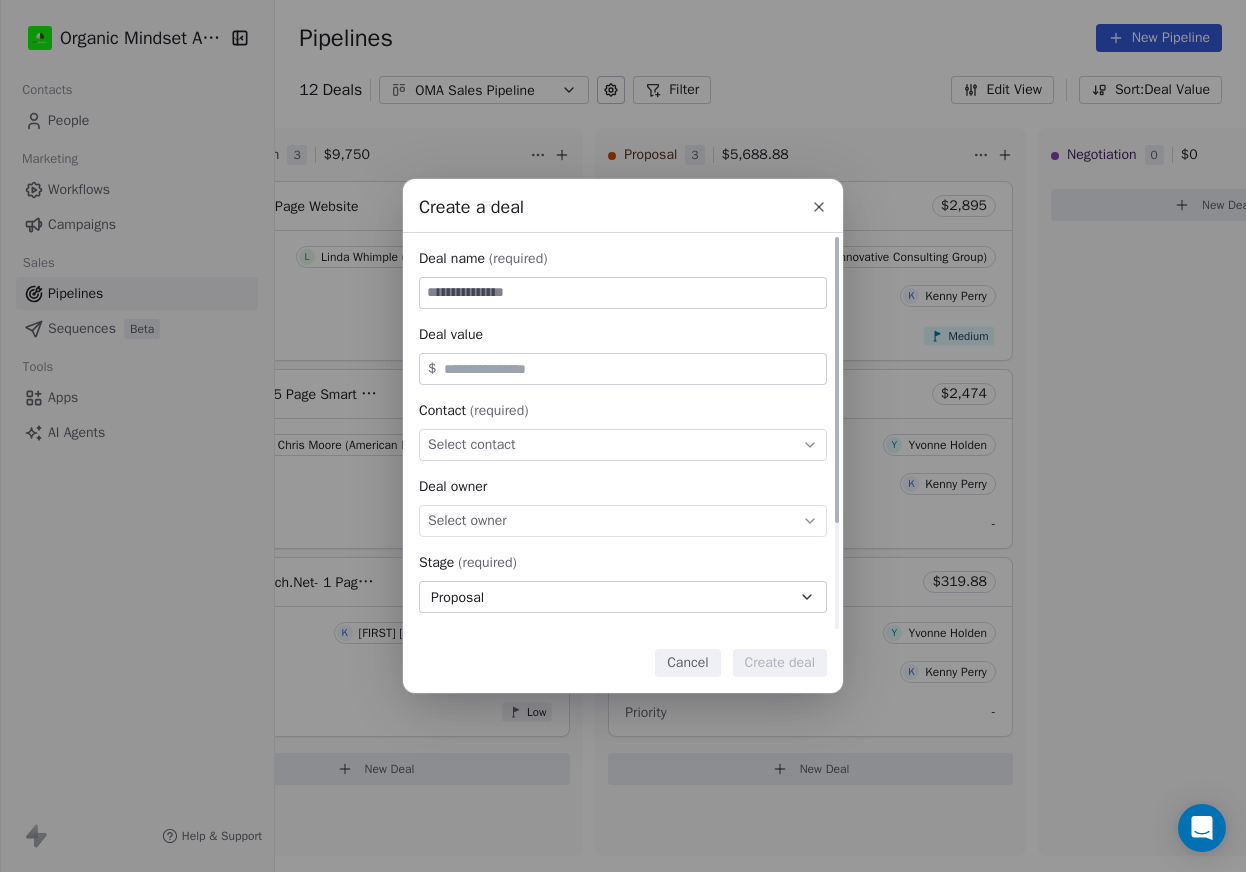 click at bounding box center [623, 293] 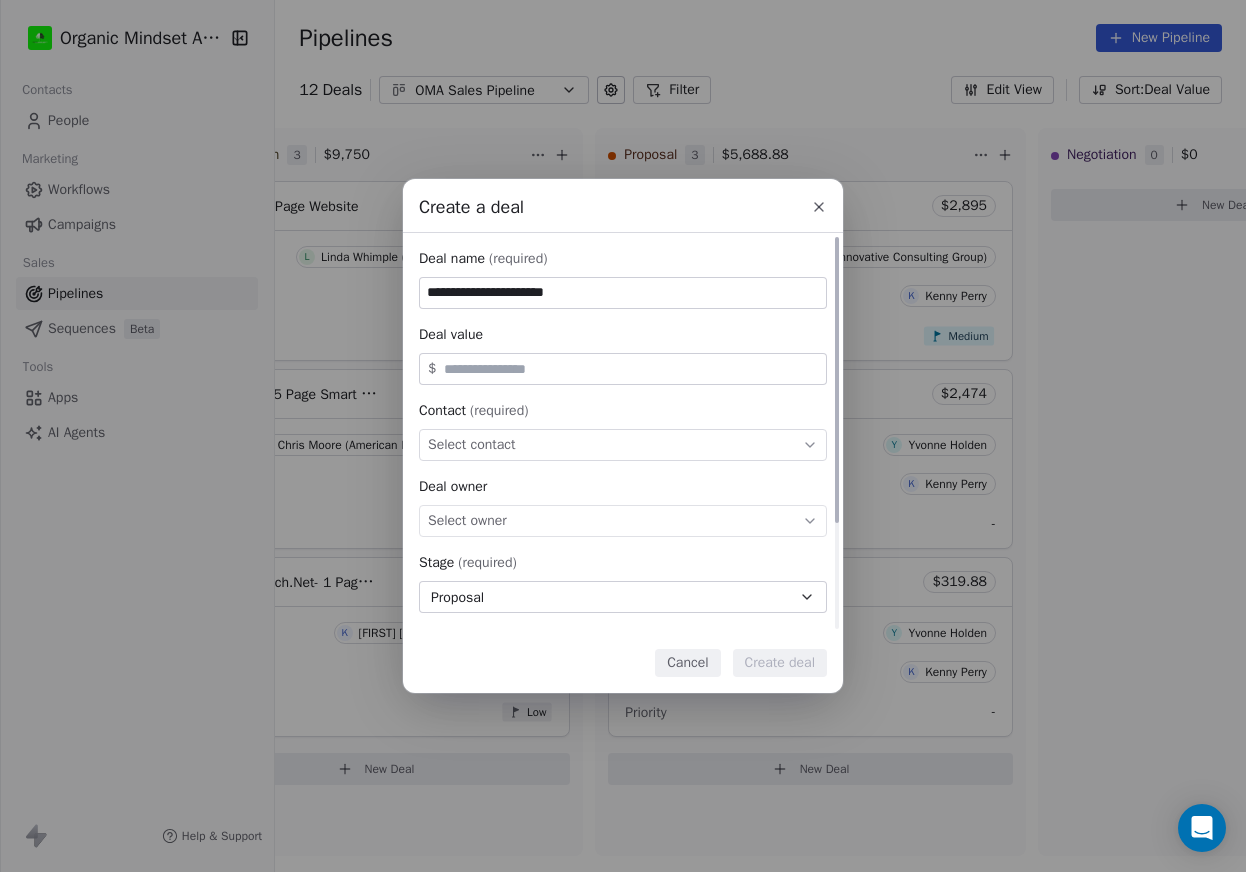 type on "**********" 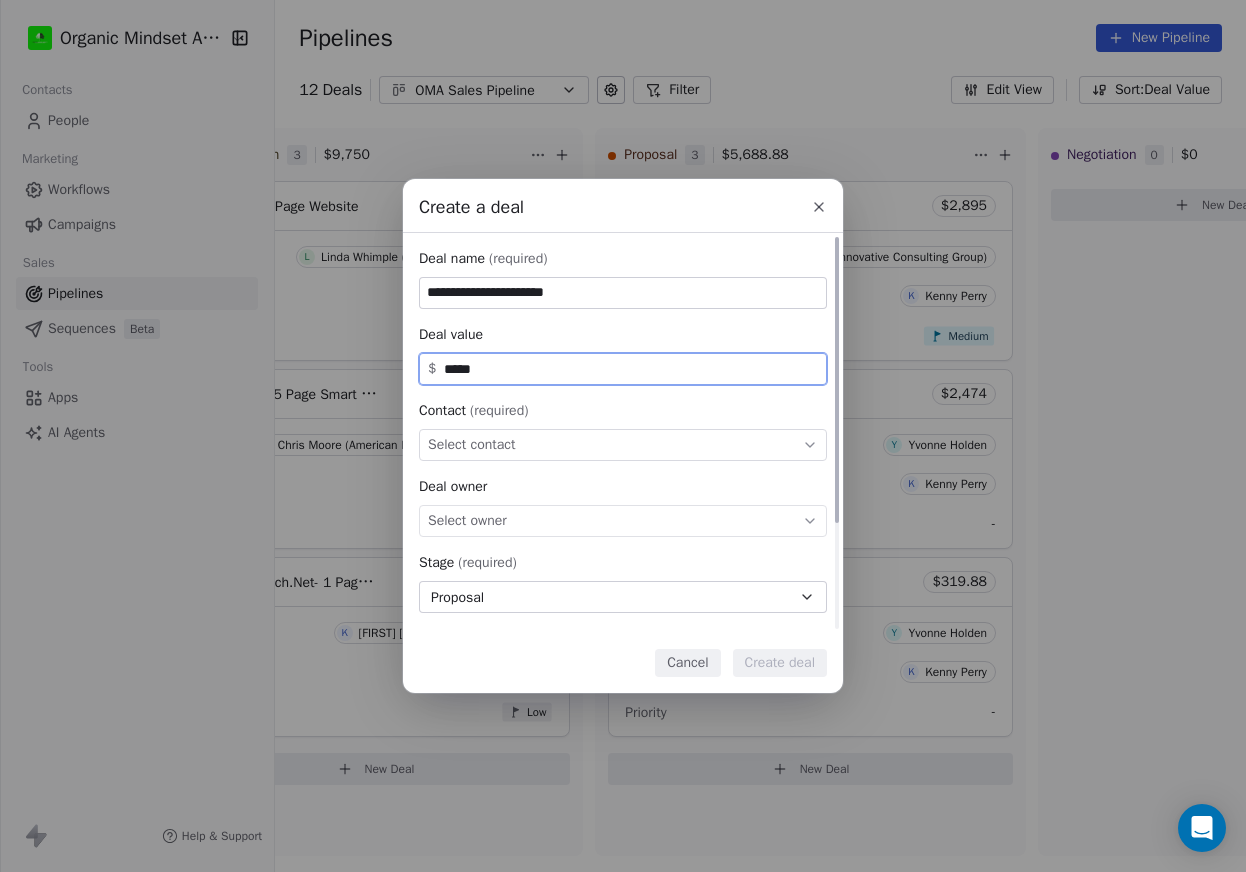 type on "*****" 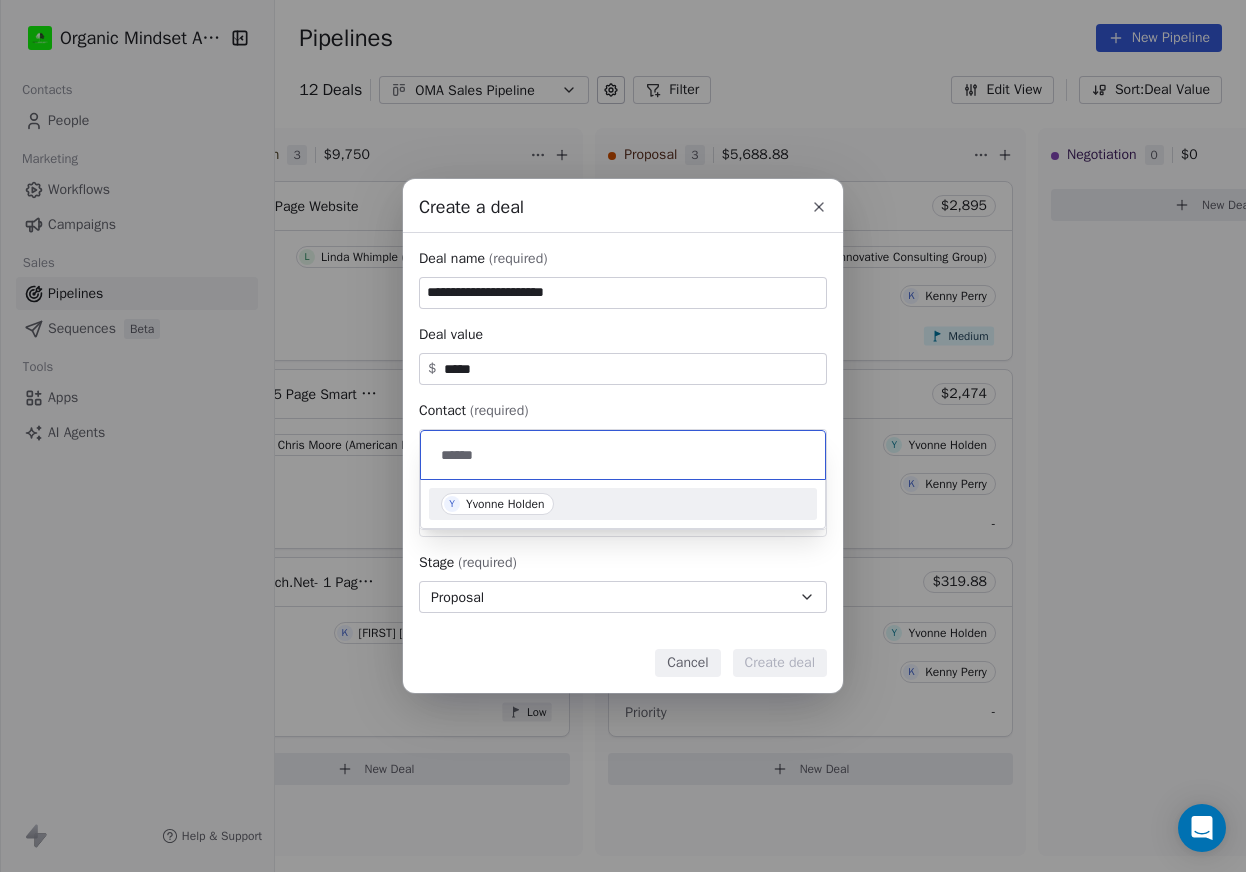 type on "******" 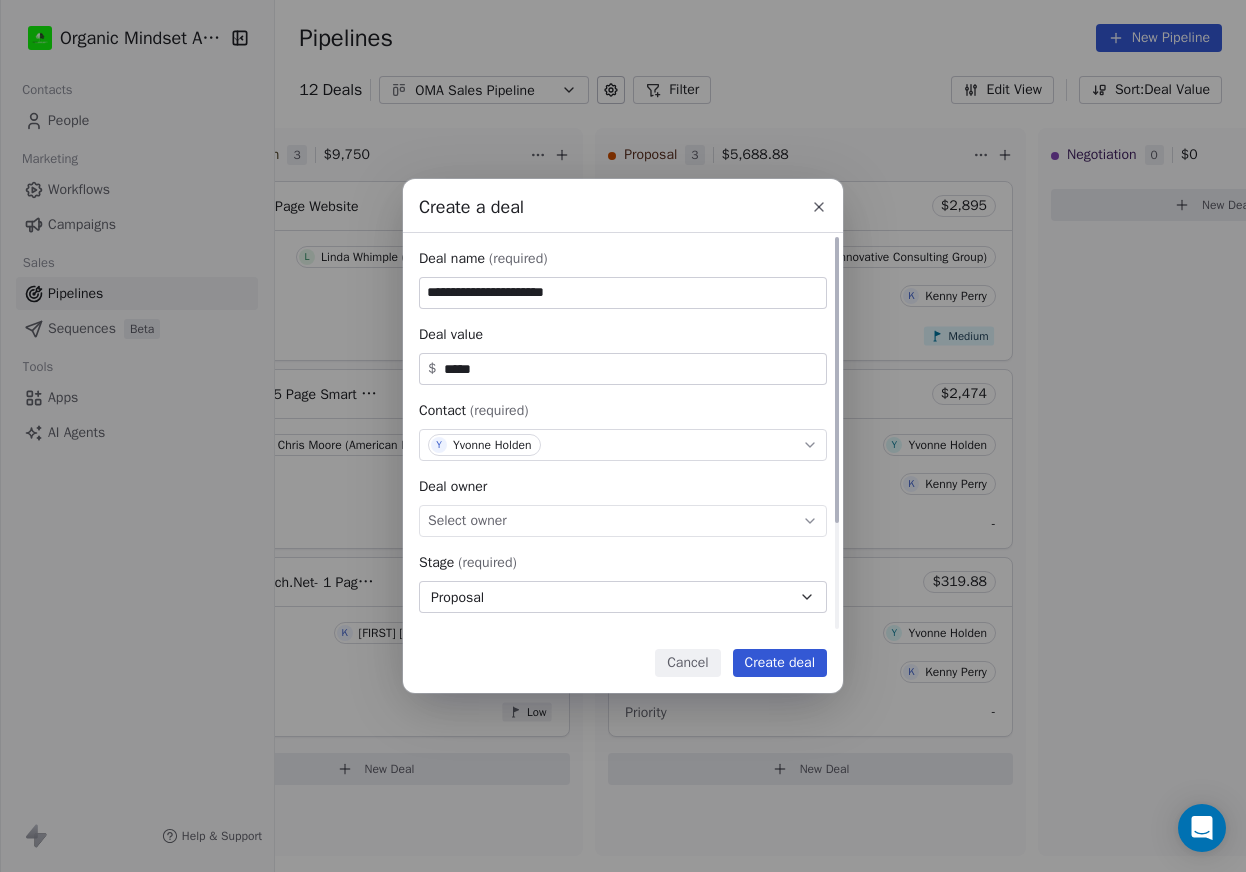 click on "Select owner" at bounding box center [623, 521] 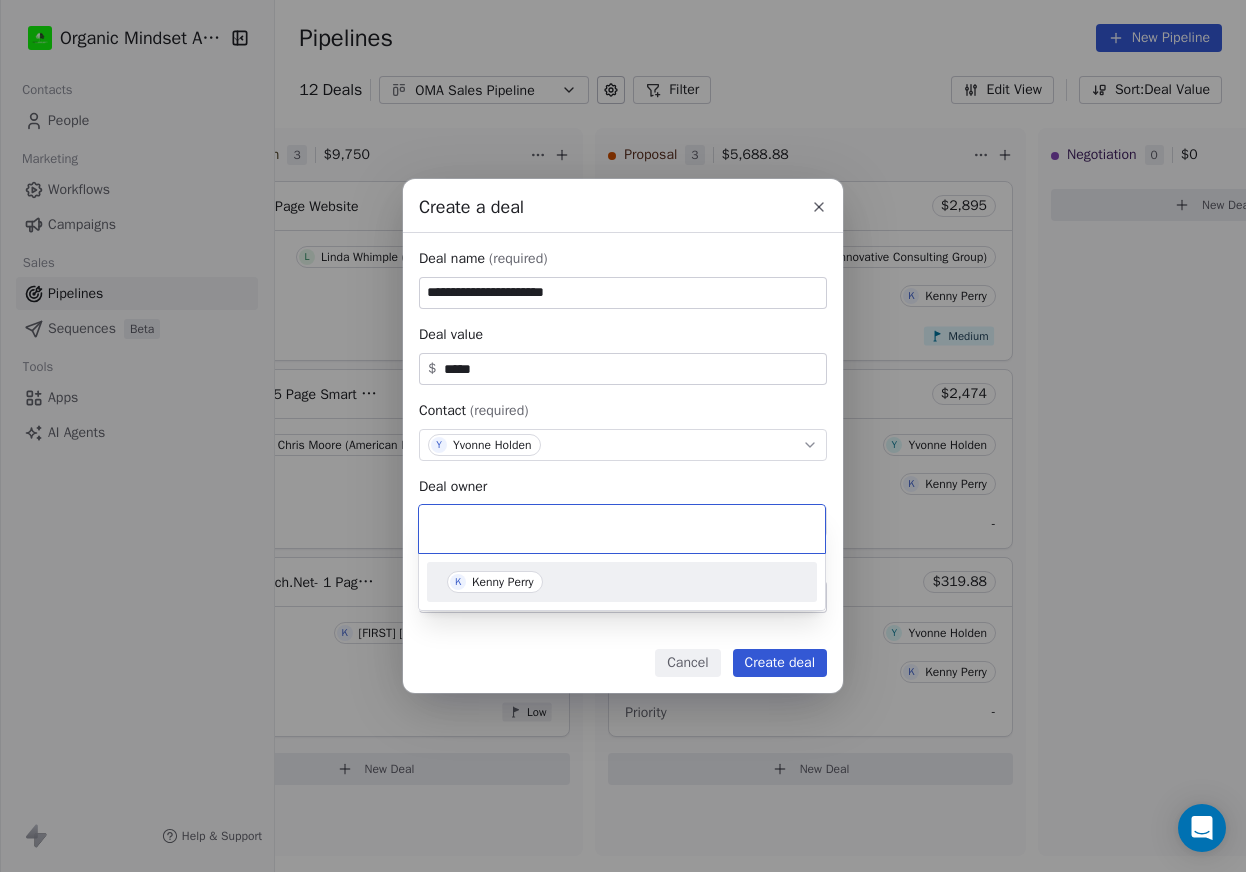 click on "Kenny Perry" at bounding box center [503, 582] 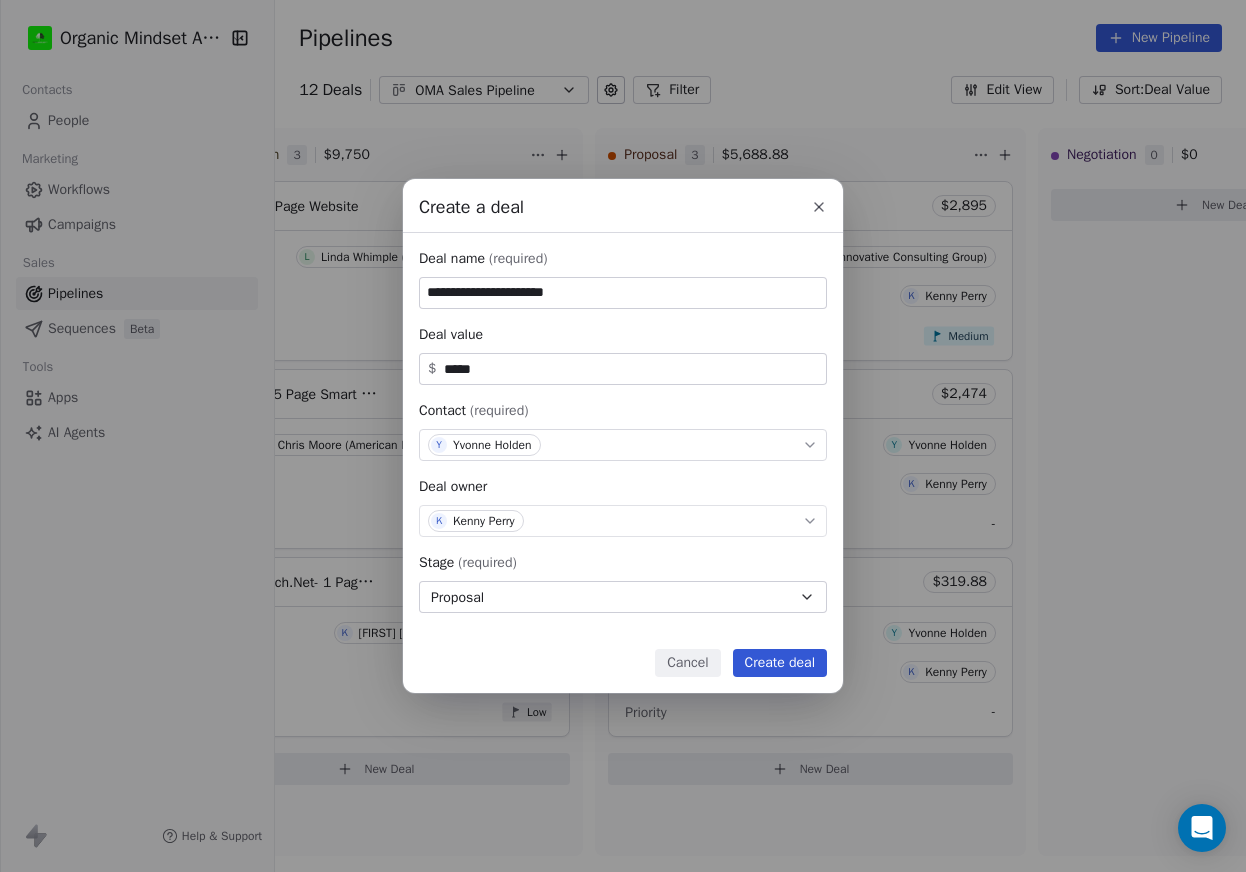 click on "Create deal" at bounding box center (780, 663) 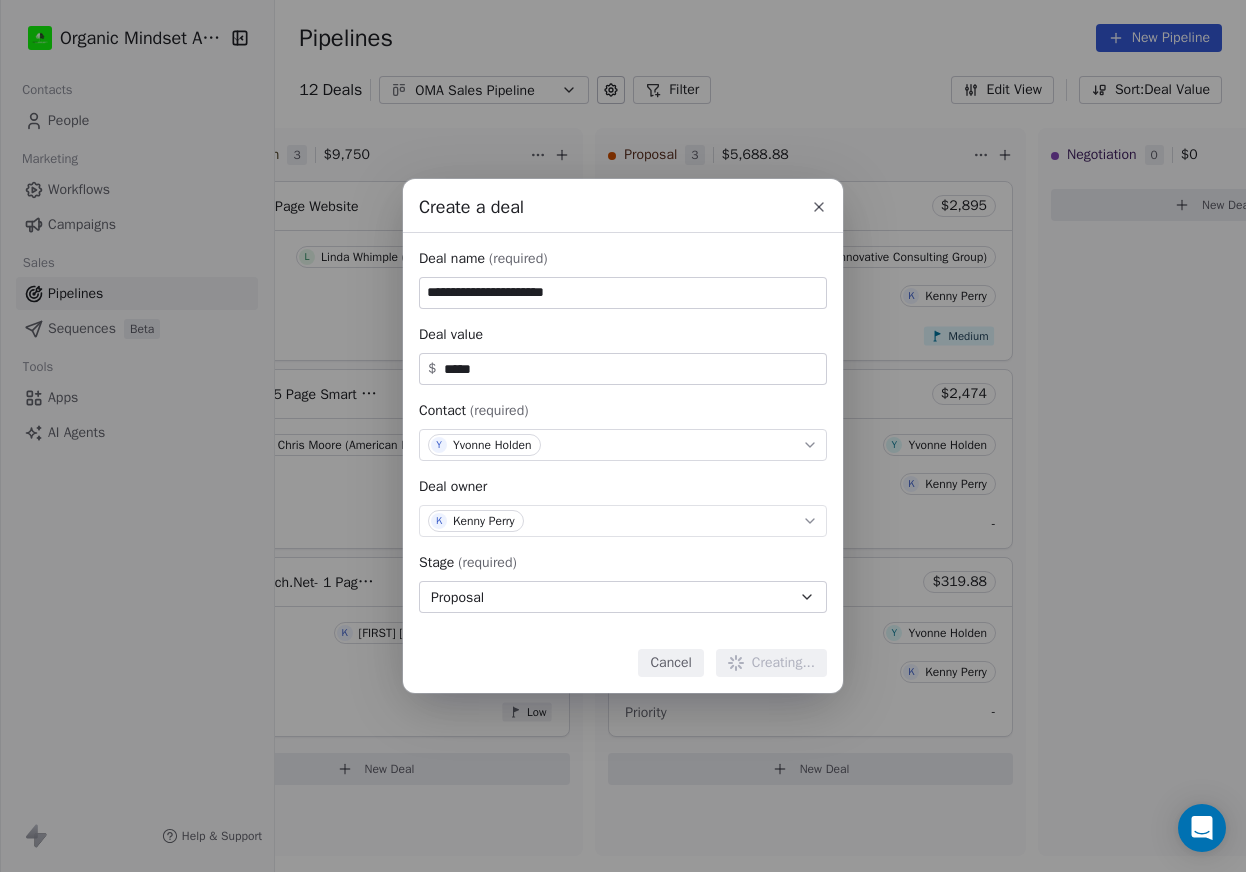type 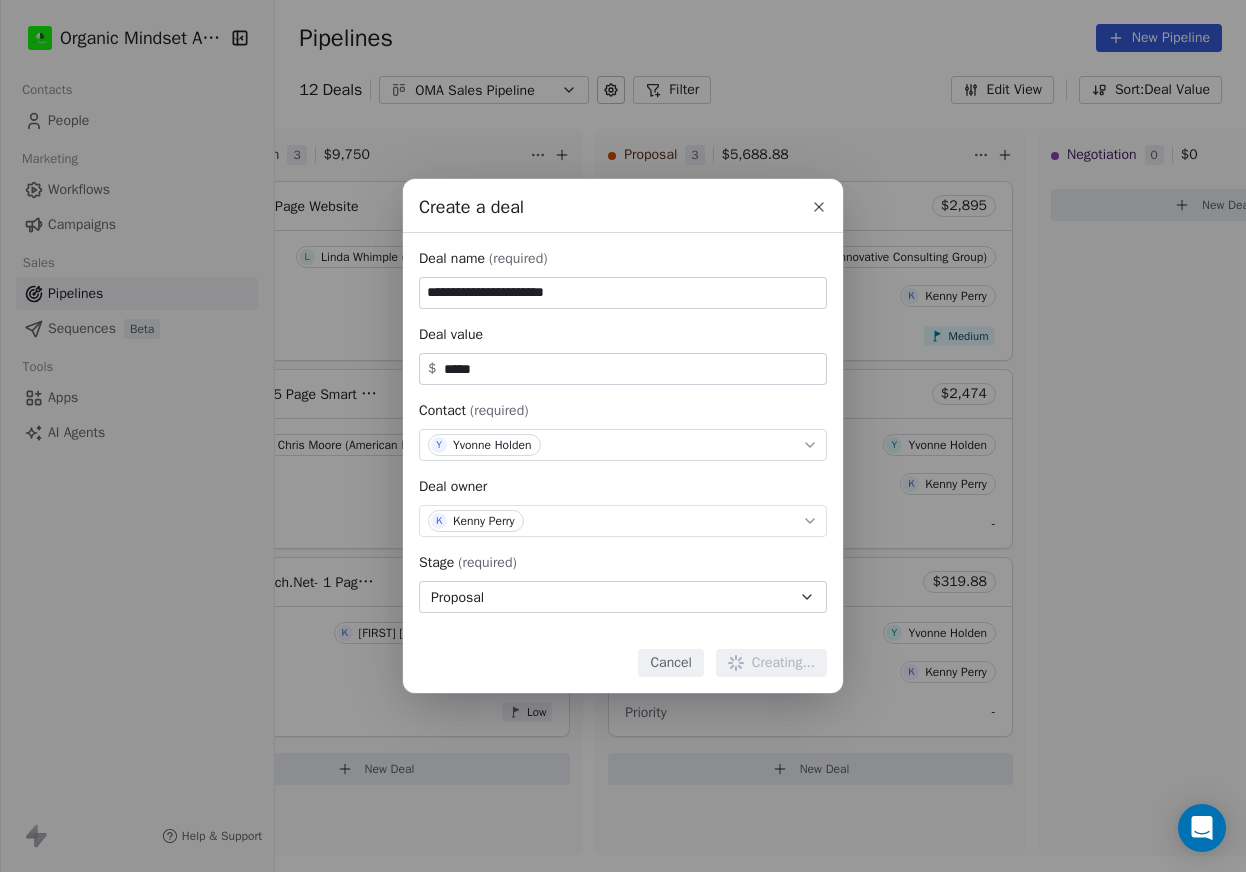 type 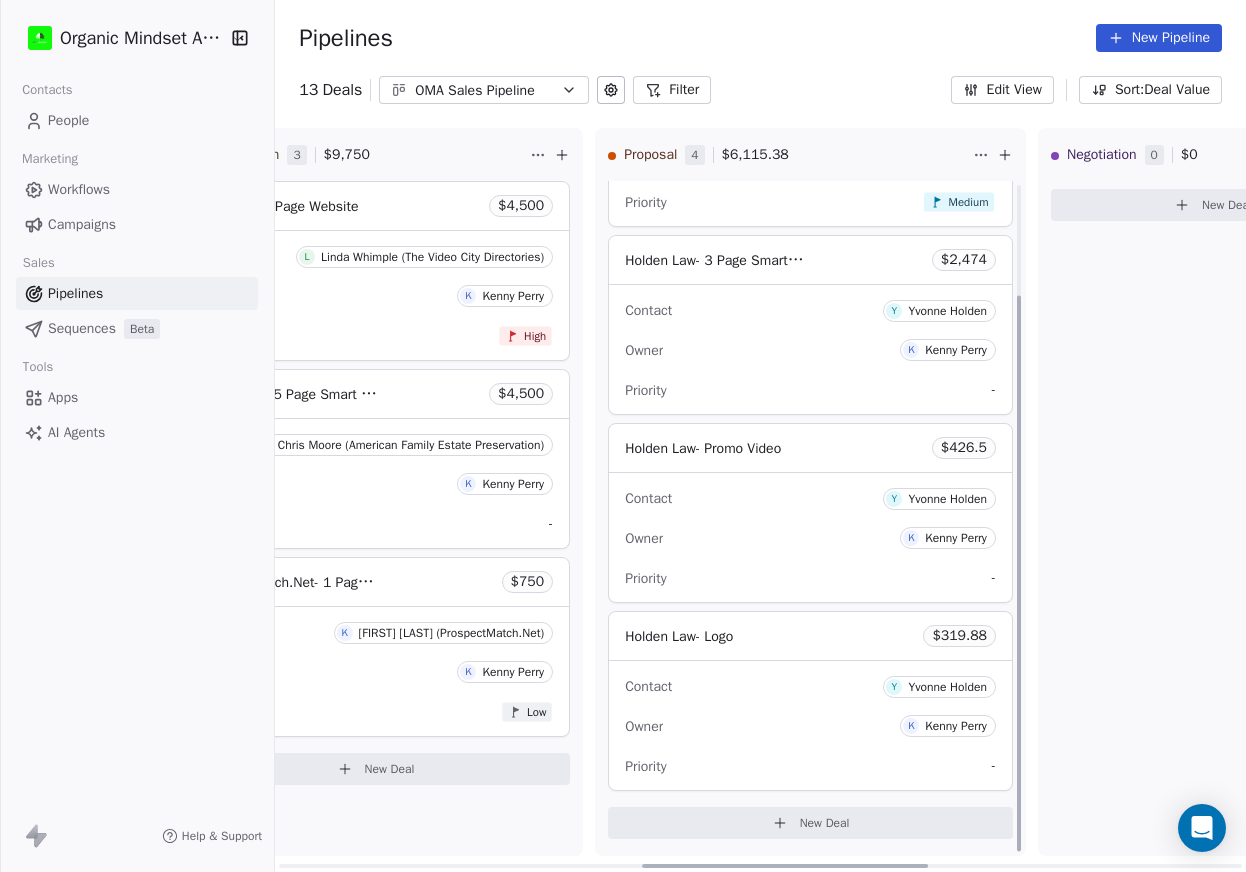 scroll, scrollTop: 134, scrollLeft: 0, axis: vertical 